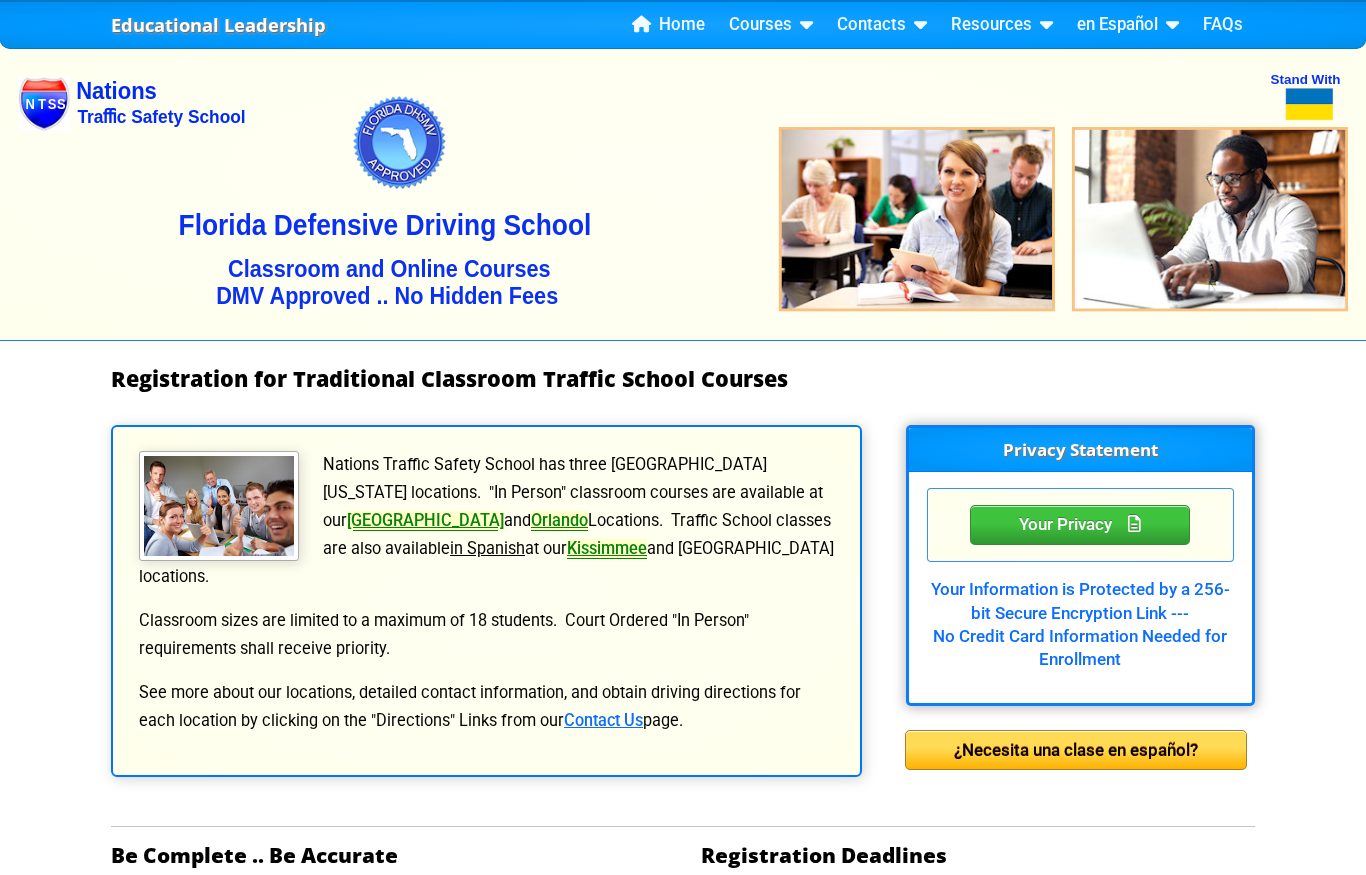 scroll, scrollTop: 0, scrollLeft: 0, axis: both 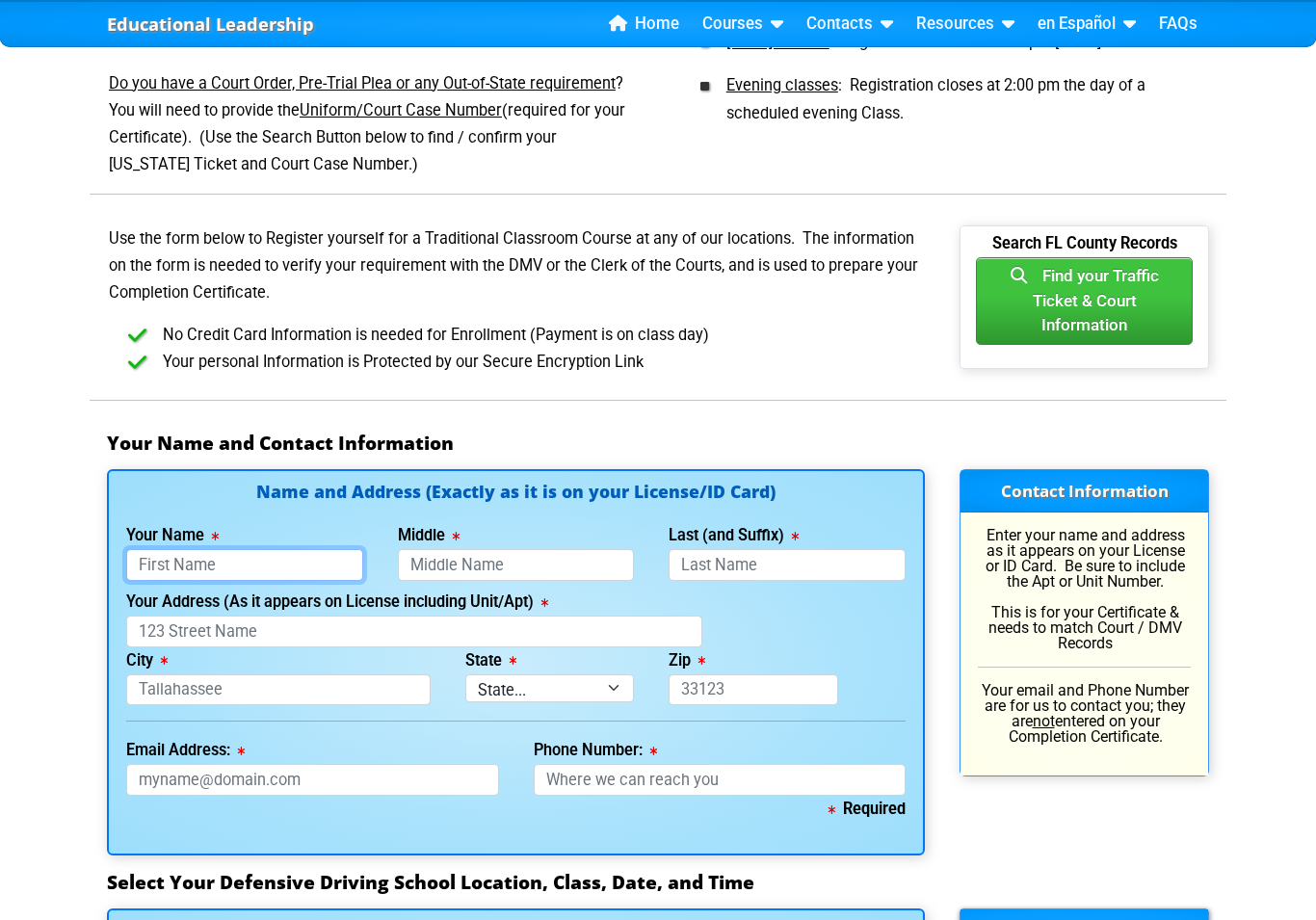 click on "Your Name" at bounding box center (245, 565) 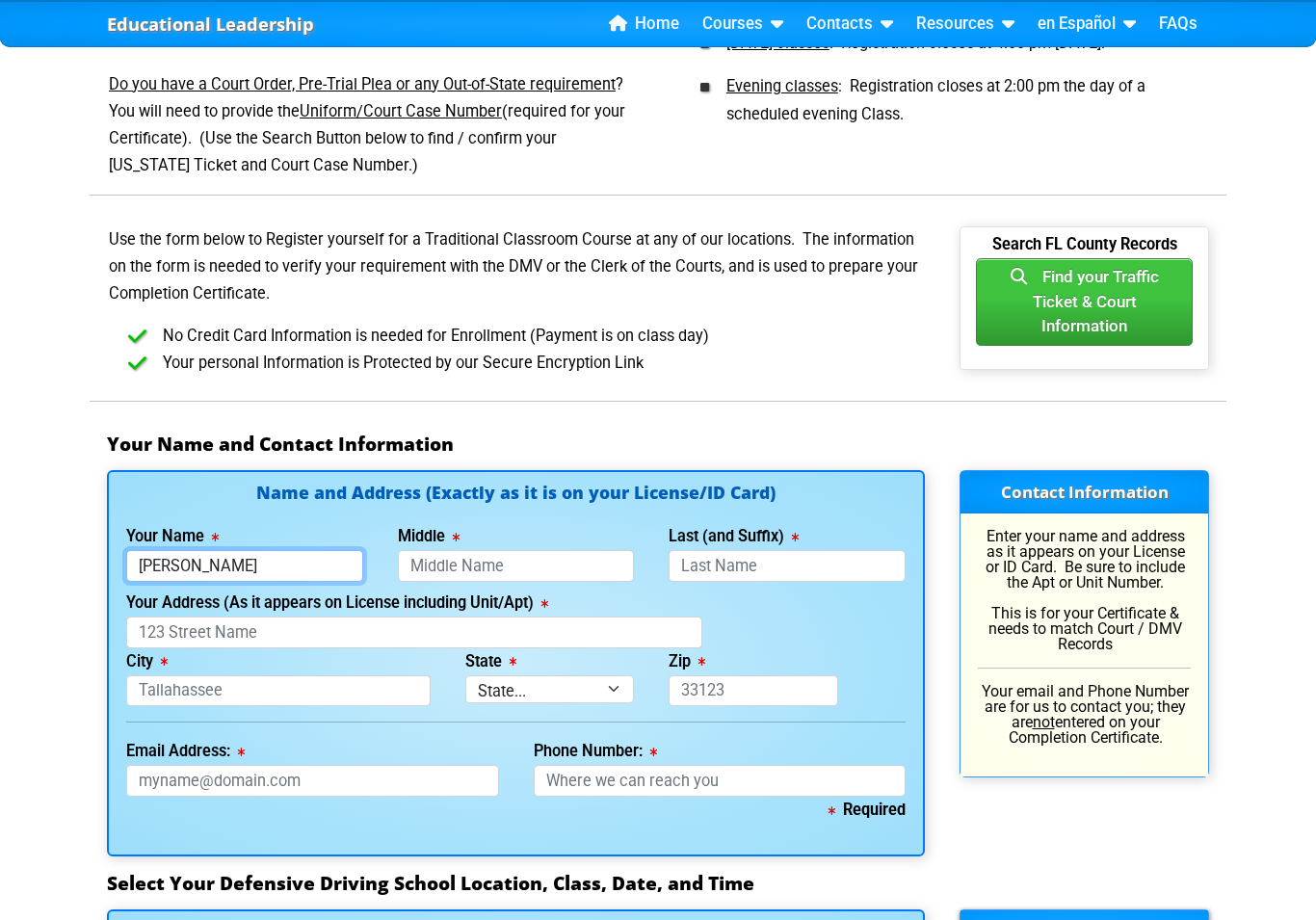 type on "[PERSON_NAME]" 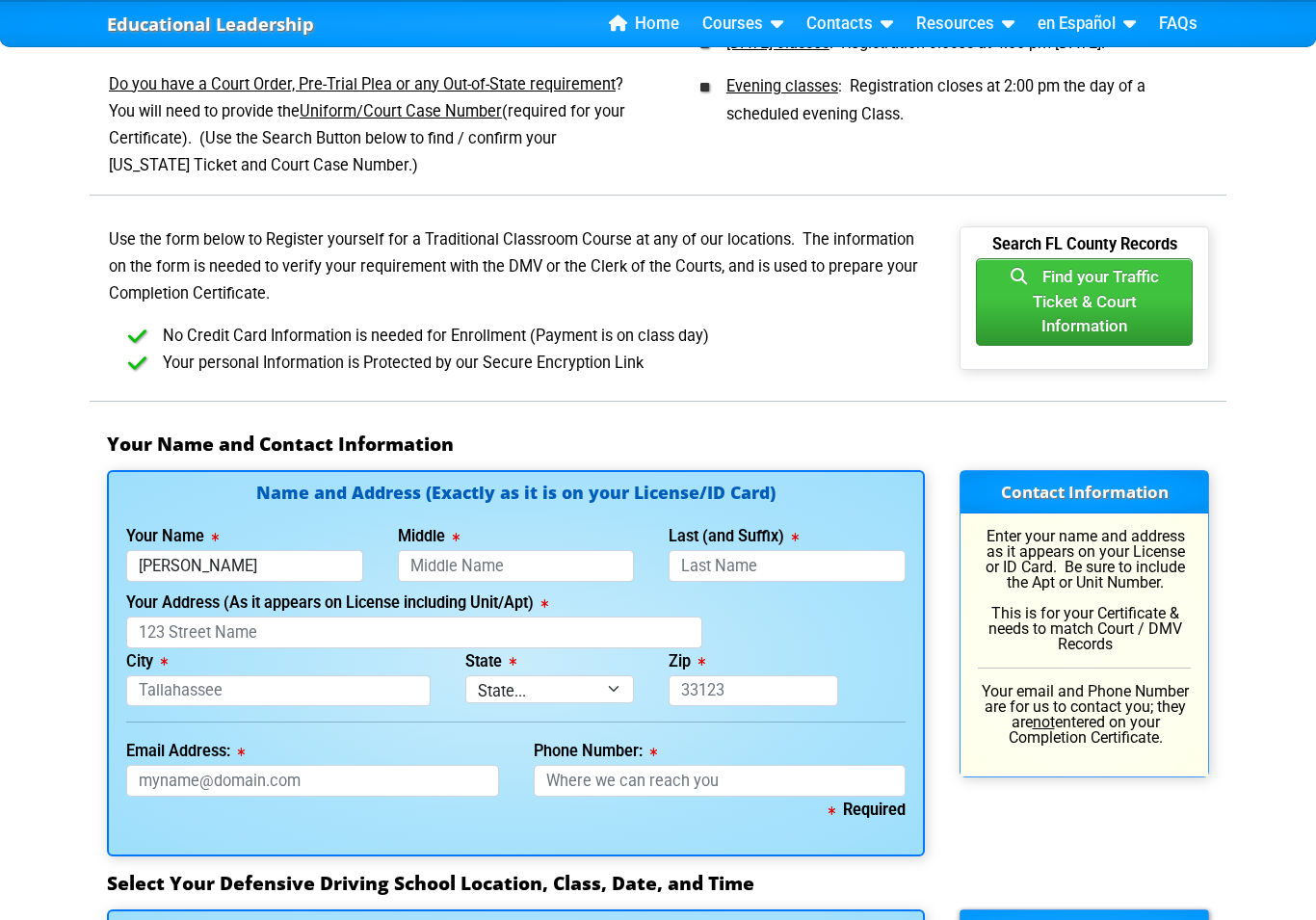 click on "Middle" at bounding box center (516, 565) 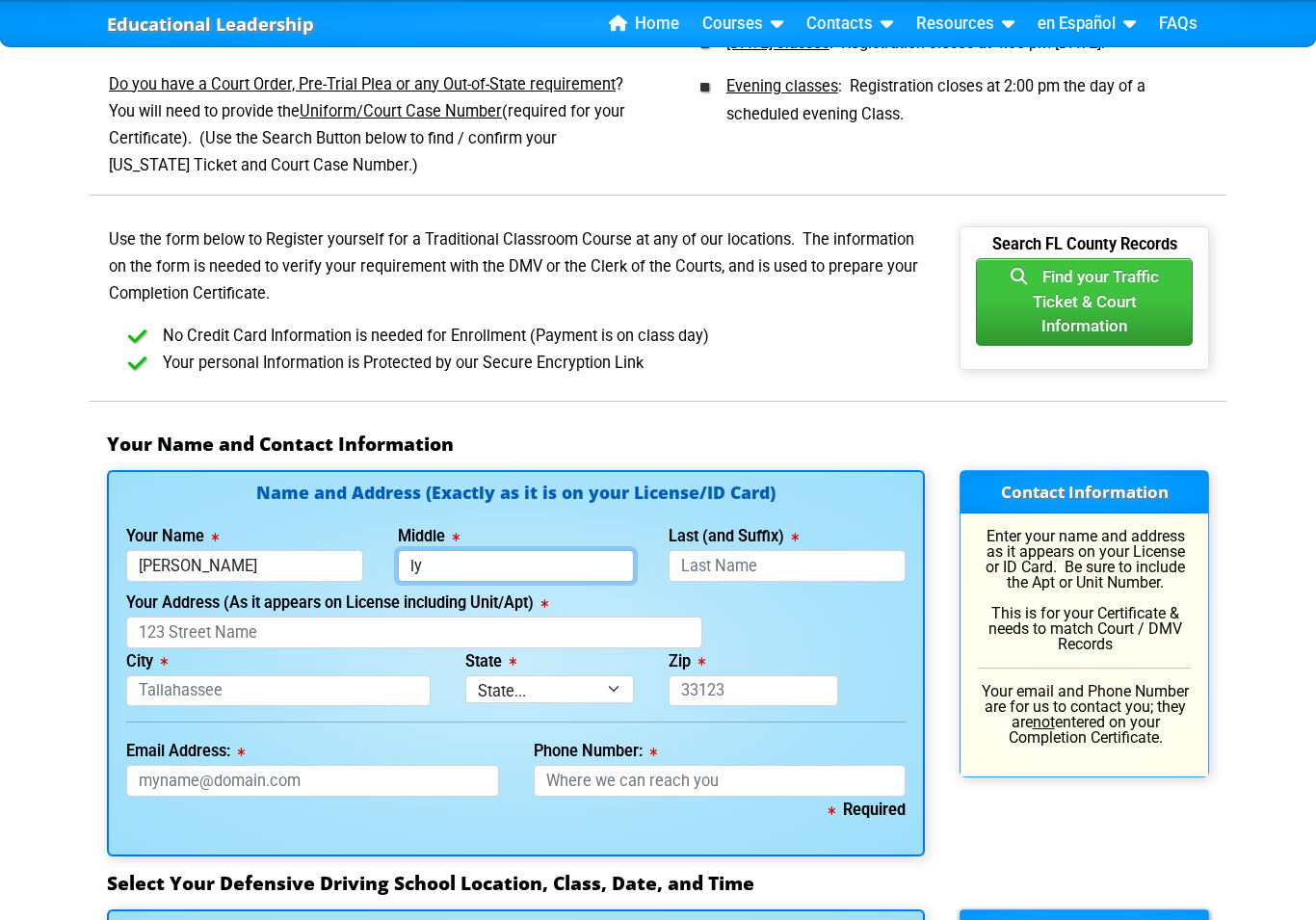 type on "l" 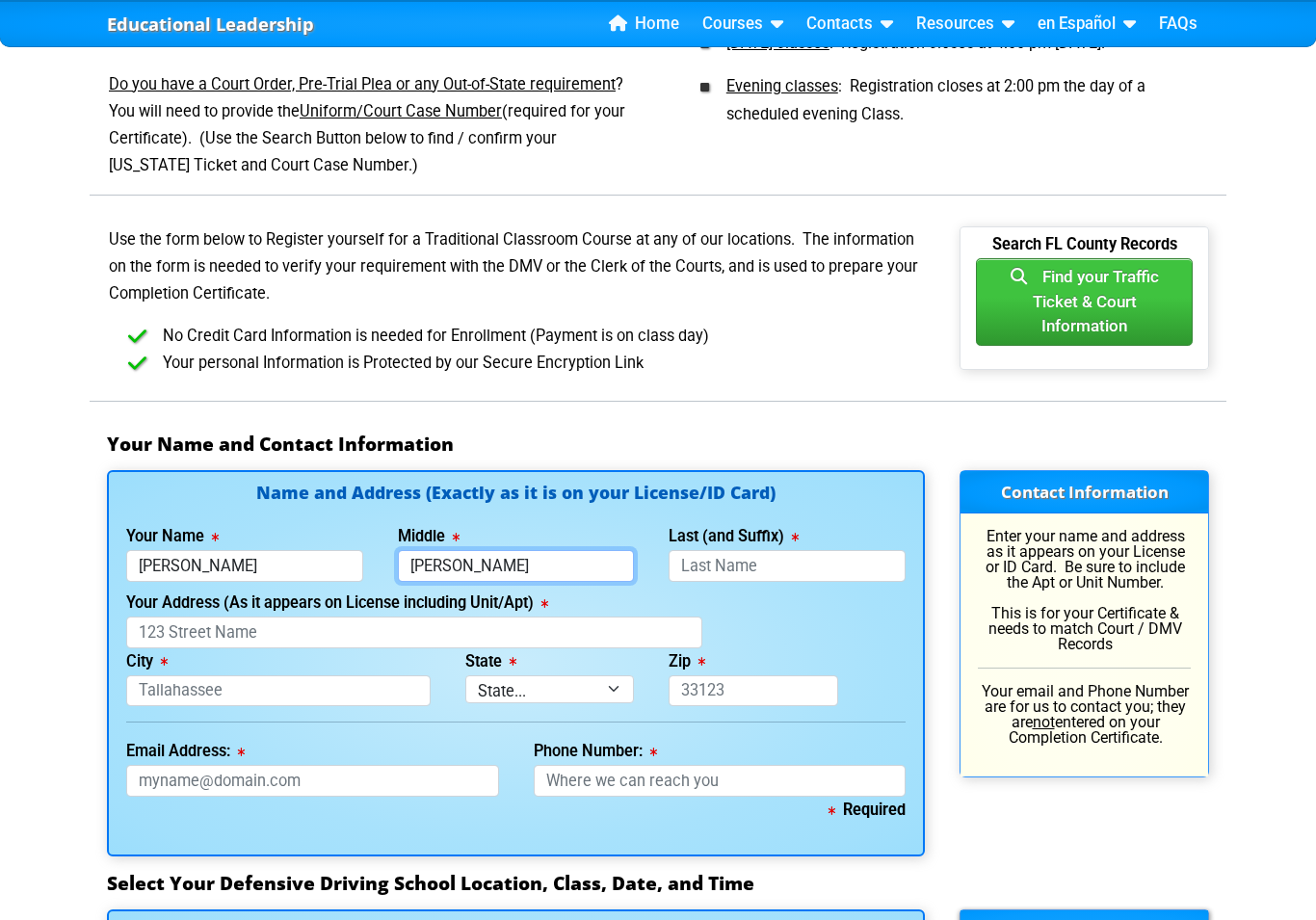 type on "[PERSON_NAME]" 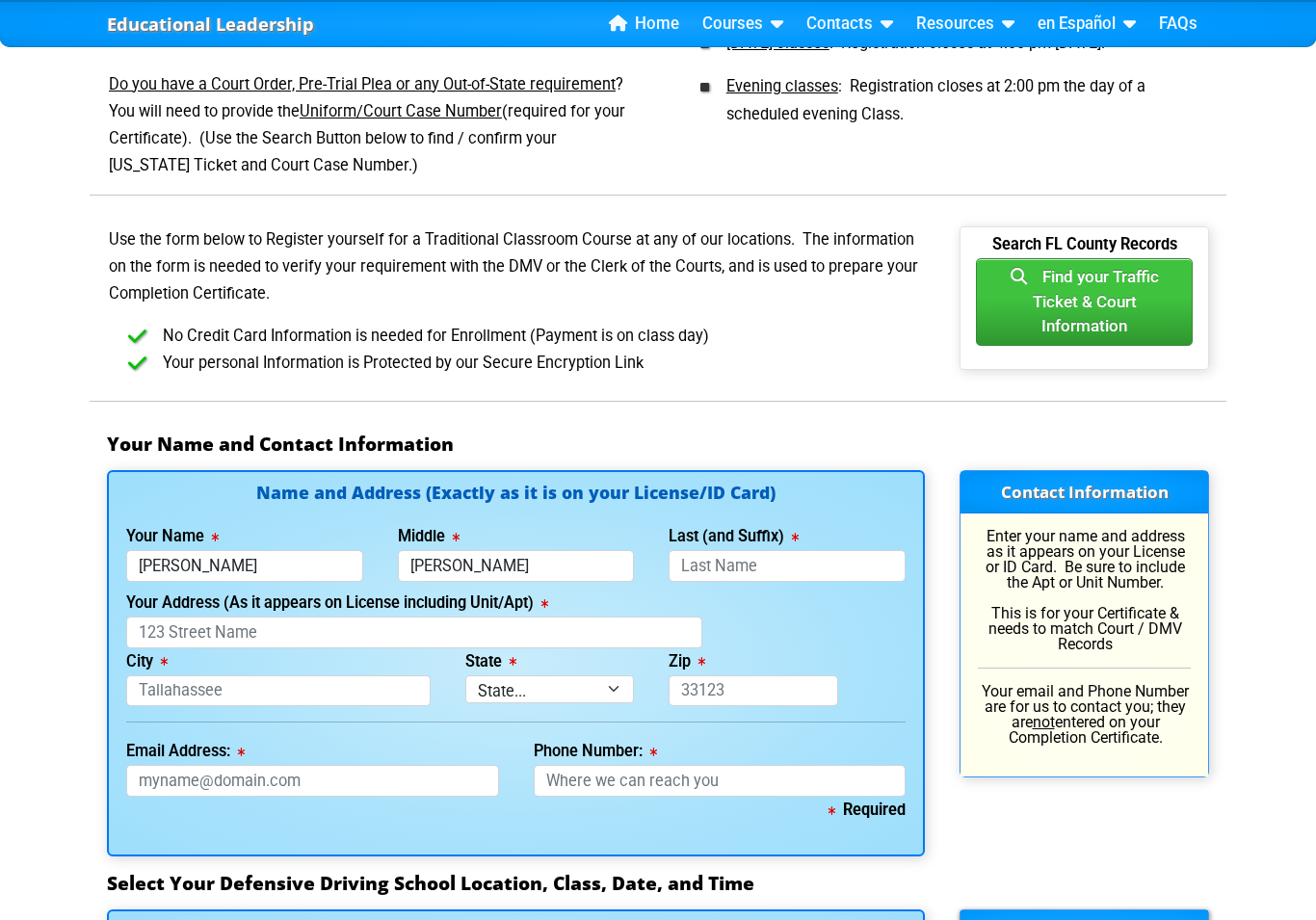 click on "Last (and Suffix)" at bounding box center [733, 537] 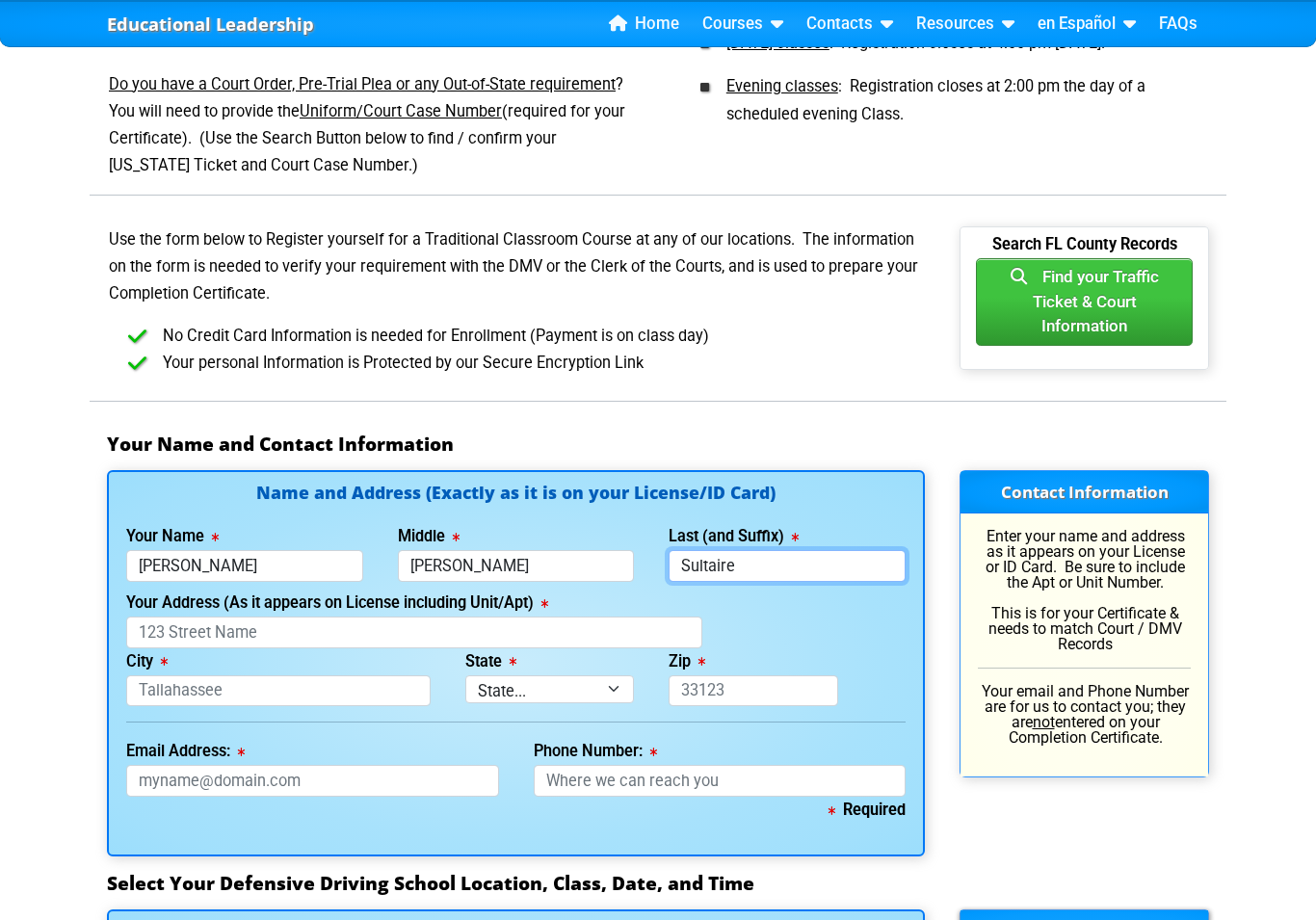 type on "Sultaire" 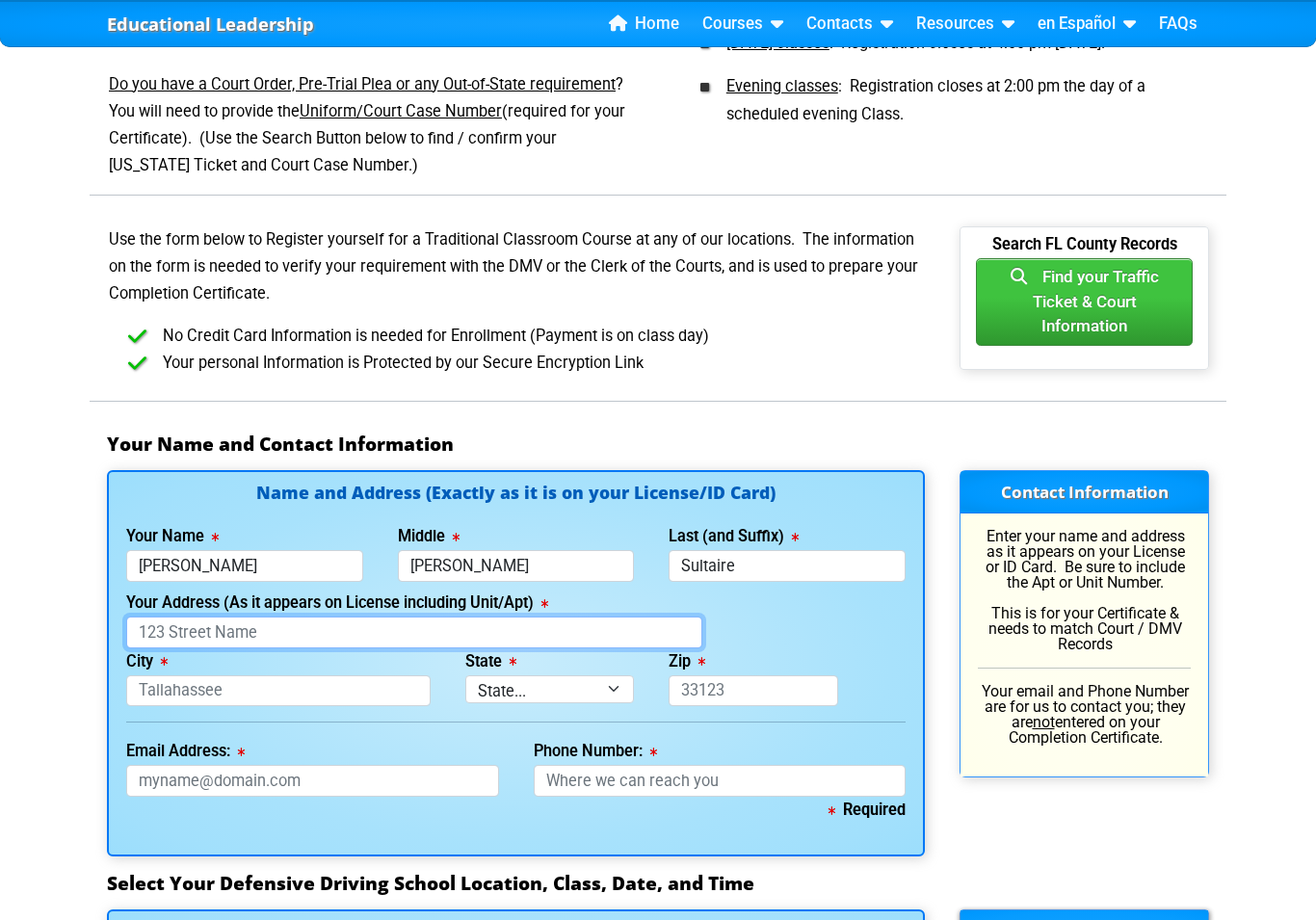 click on "Your Address (As it appears on License including Unit/Apt)" at bounding box center (414, 632) 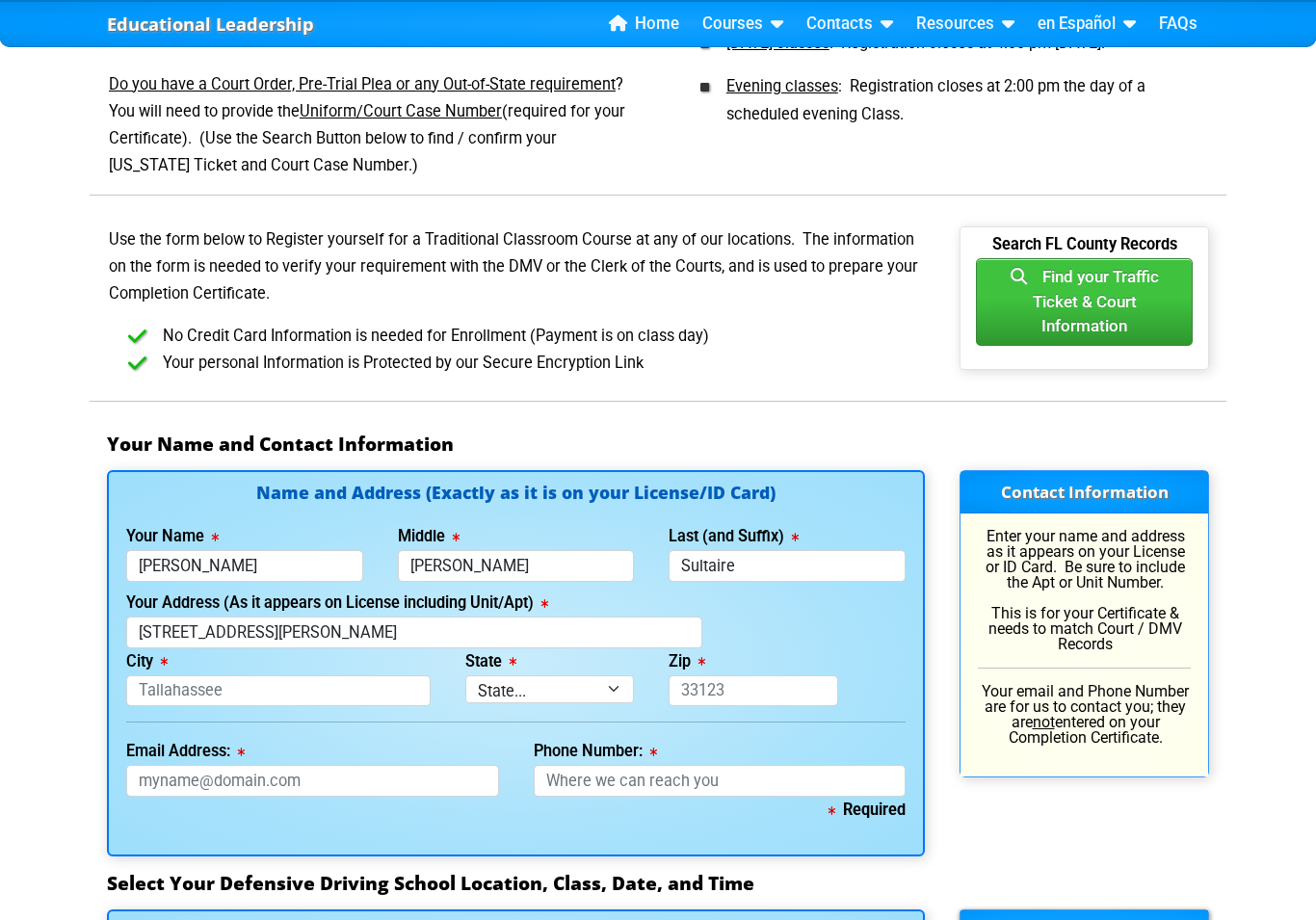 type on "[STREET_ADDRESS][PERSON_NAME]" 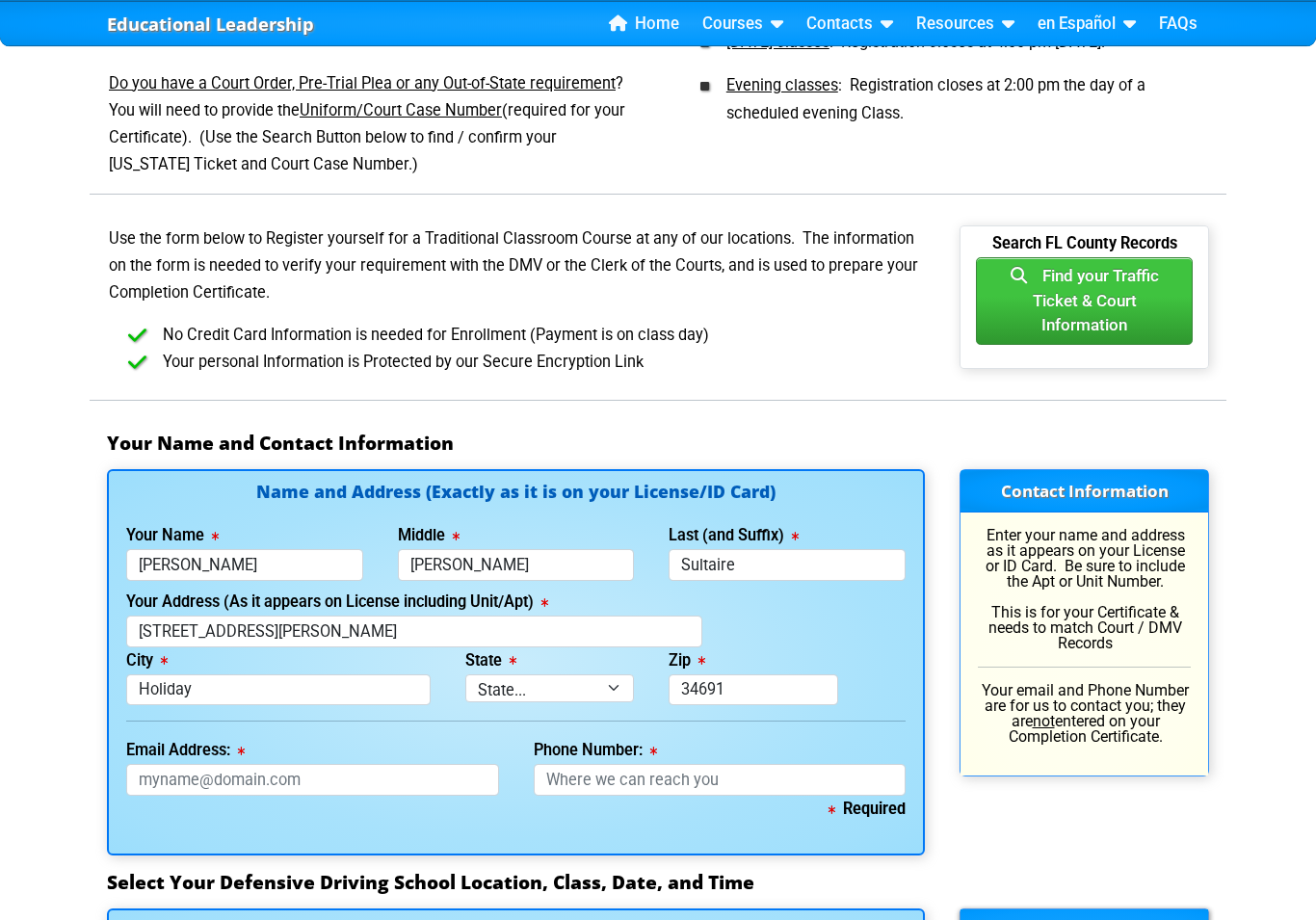 scroll, scrollTop: 969, scrollLeft: 0, axis: vertical 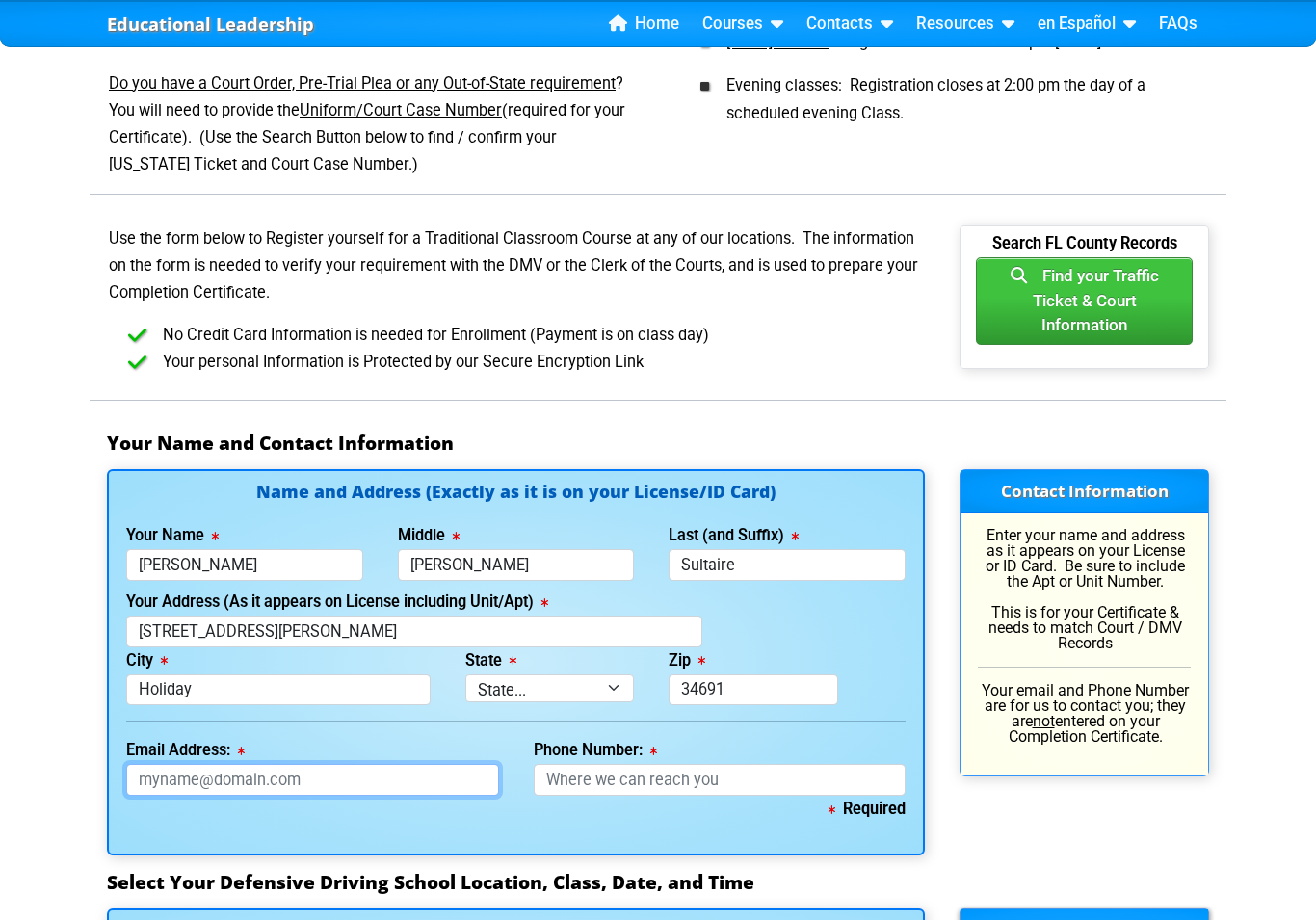 click on "Email Address:" at bounding box center [312, 779] 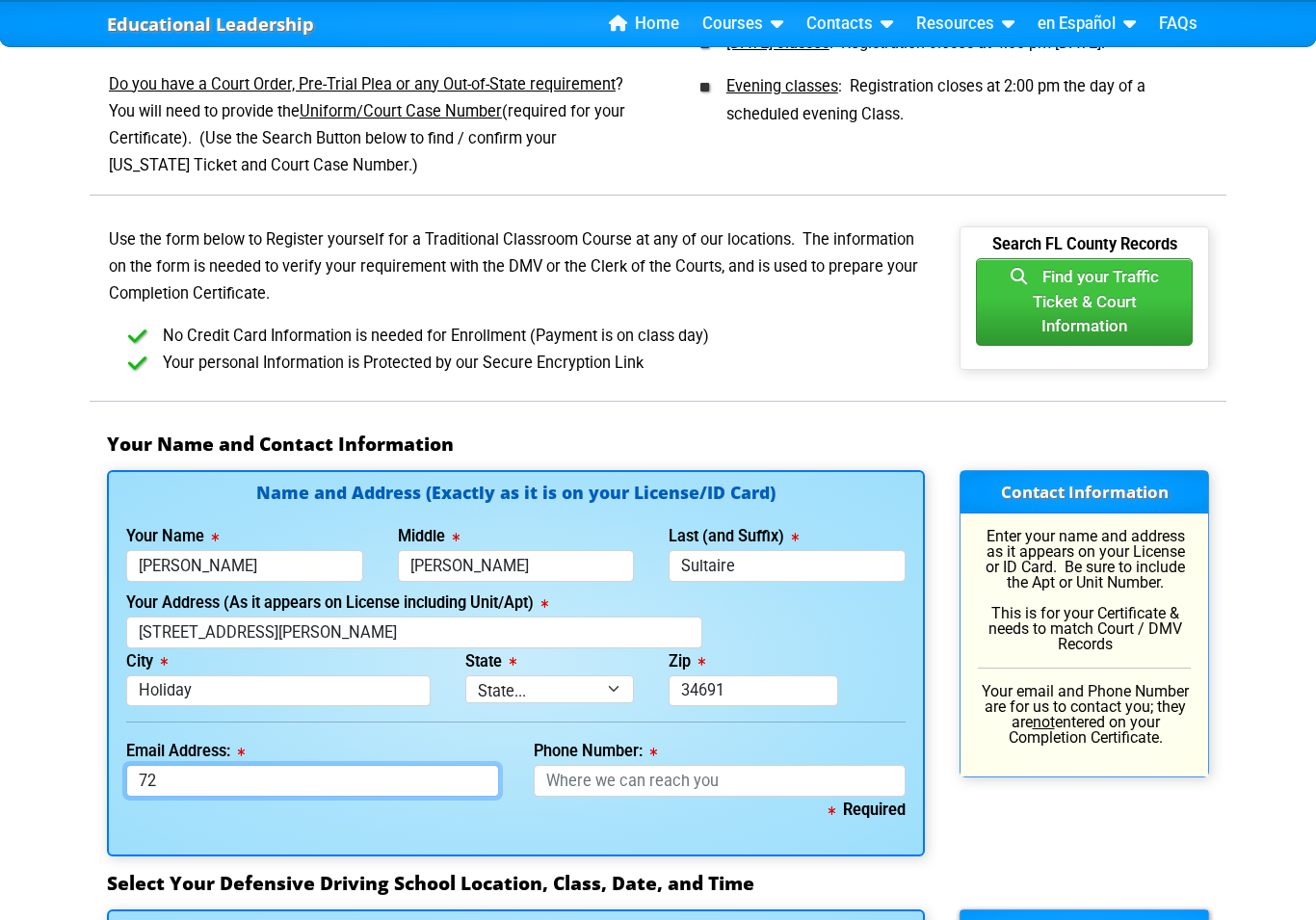 type on "7" 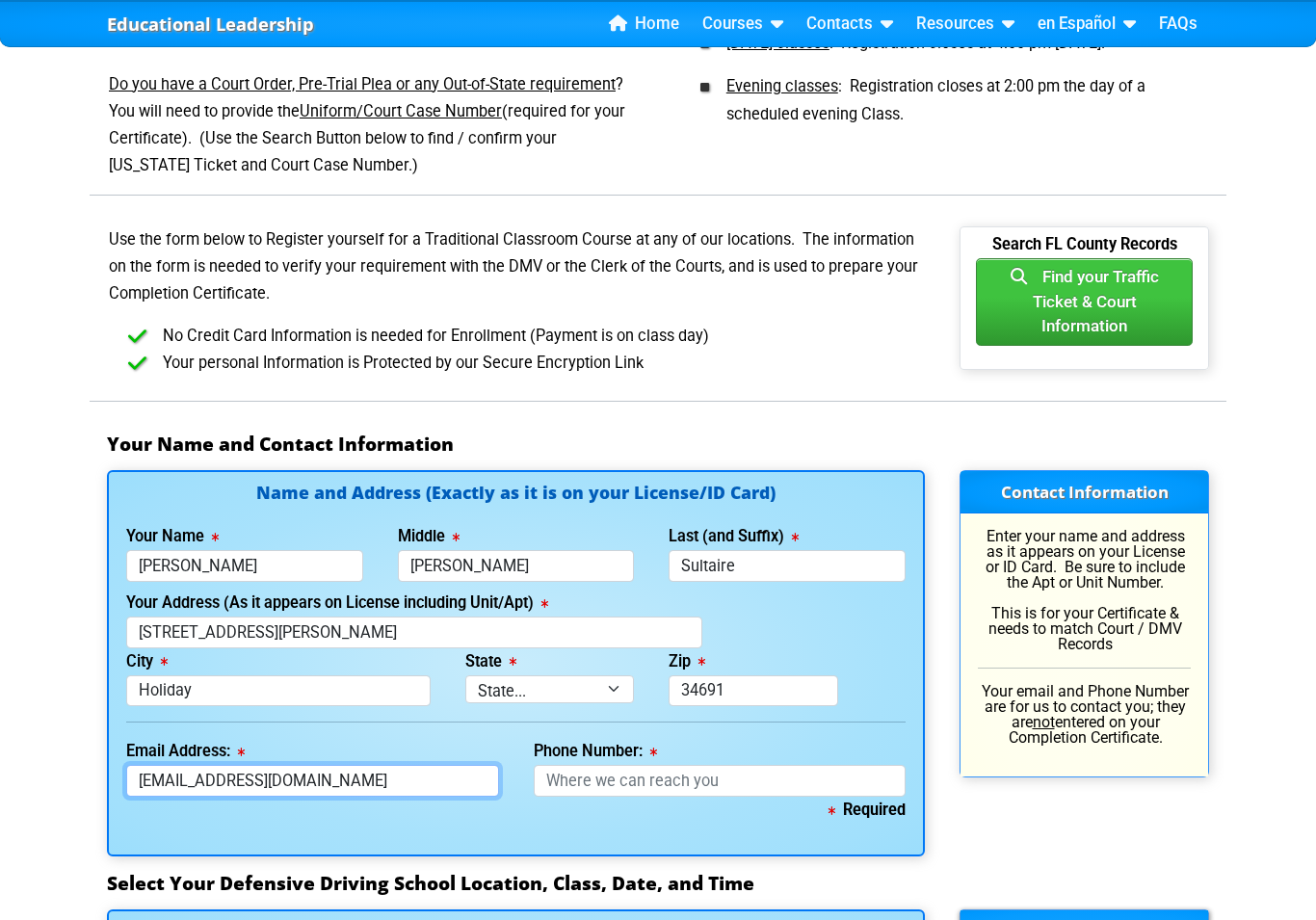 type on "[EMAIL_ADDRESS][DOMAIN_NAME]" 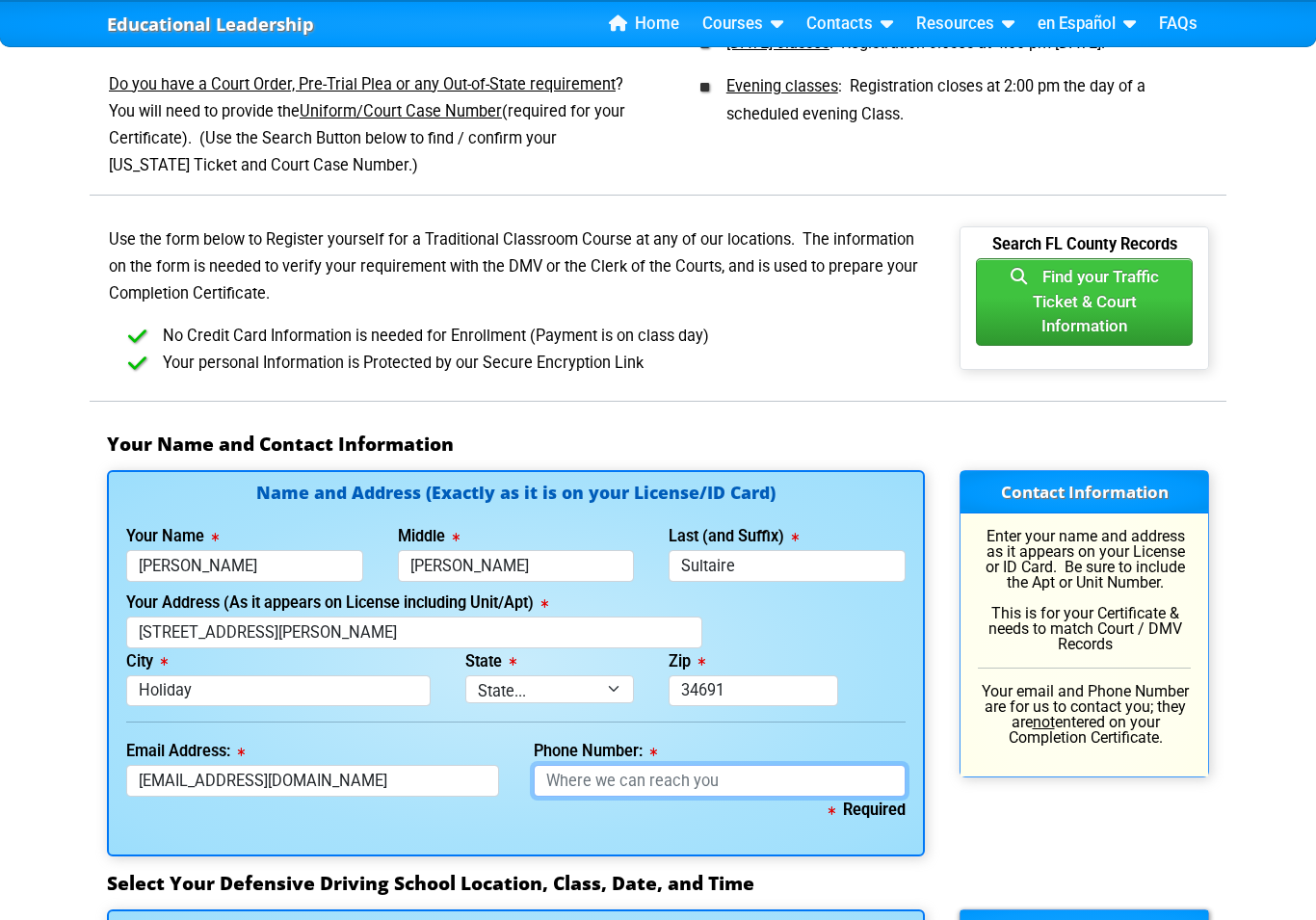 click on "Your Name and Contact Information
Name and Address (Exactly as it is on your License/ID Card)
Your Name
[PERSON_NAME]
Middle
[PERSON_NAME]
Last (and Suffix)
Sultaire
Your Address (As it appears on License including Unit/Apt)
[STREET_ADDRESS][PERSON_NAME]
City
Holiday
State
State...
FL
AK
AL
AR
AZ
CA
CO
CT
DE
GA
HI
IA
ID
IL
IN
KS
[GEOGRAPHIC_DATA]
LA
MA
MD
ME
[GEOGRAPHIC_DATA]
[GEOGRAPHIC_DATA]
[GEOGRAPHIC_DATA]
[GEOGRAPHIC_DATA]
MT
NC
[GEOGRAPHIC_DATA]
NE
NH
[GEOGRAPHIC_DATA]
[GEOGRAPHIC_DATA]
[GEOGRAPHIC_DATA]
[GEOGRAPHIC_DATA]
[GEOGRAPHIC_DATA]
[GEOGRAPHIC_DATA]
OR
[GEOGRAPHIC_DATA]
[GEOGRAPHIC_DATA]
SC
SD
[GEOGRAPHIC_DATA]
[GEOGRAPHIC_DATA]
[GEOGRAPHIC_DATA]
[GEOGRAPHIC_DATA]
[GEOGRAPHIC_DATA]
[GEOGRAPHIC_DATA]
[GEOGRAPHIC_DATA]
WV
WY" at bounding box center [658, 1362] 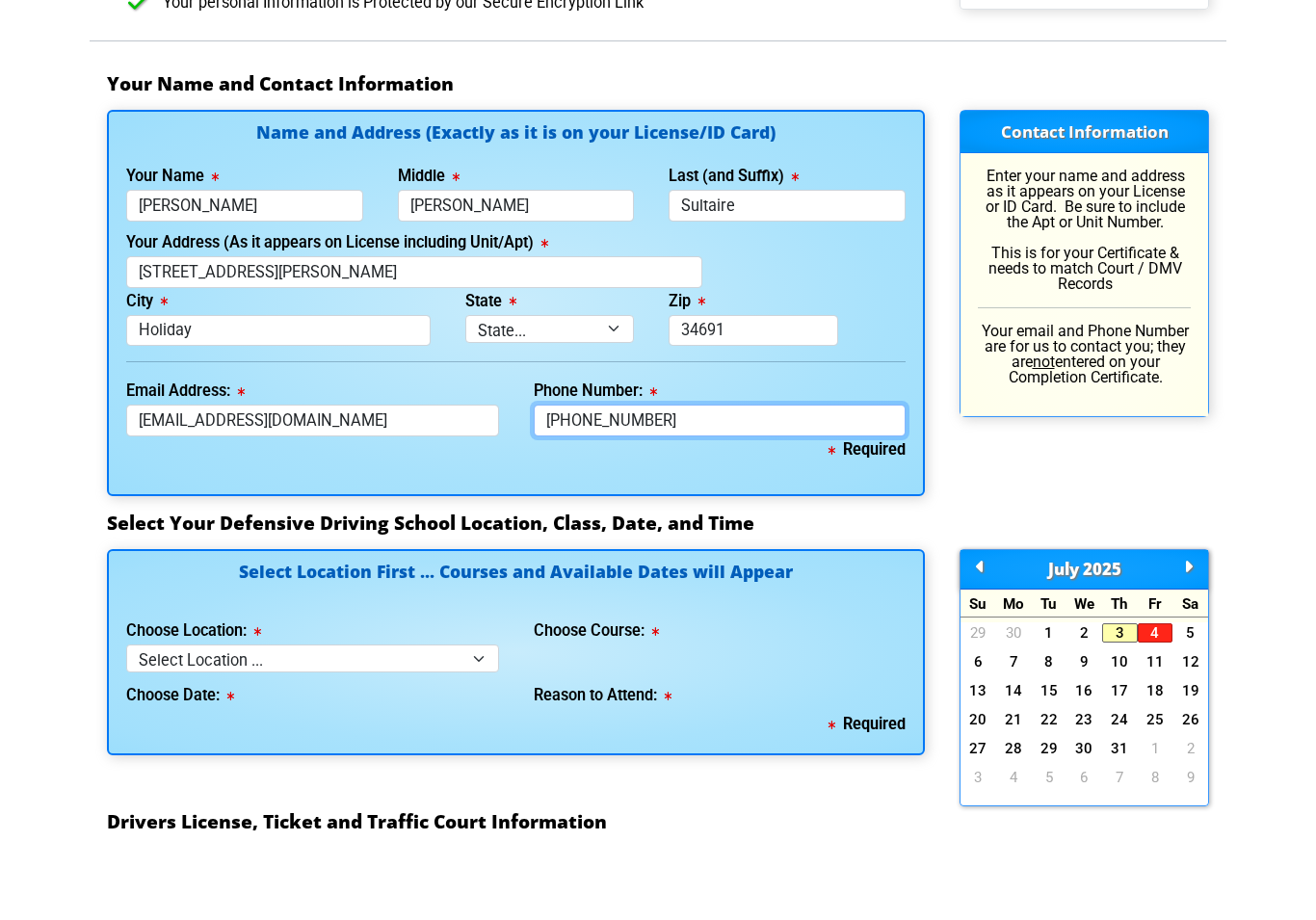 type on "[PHONE_NUMBER]" 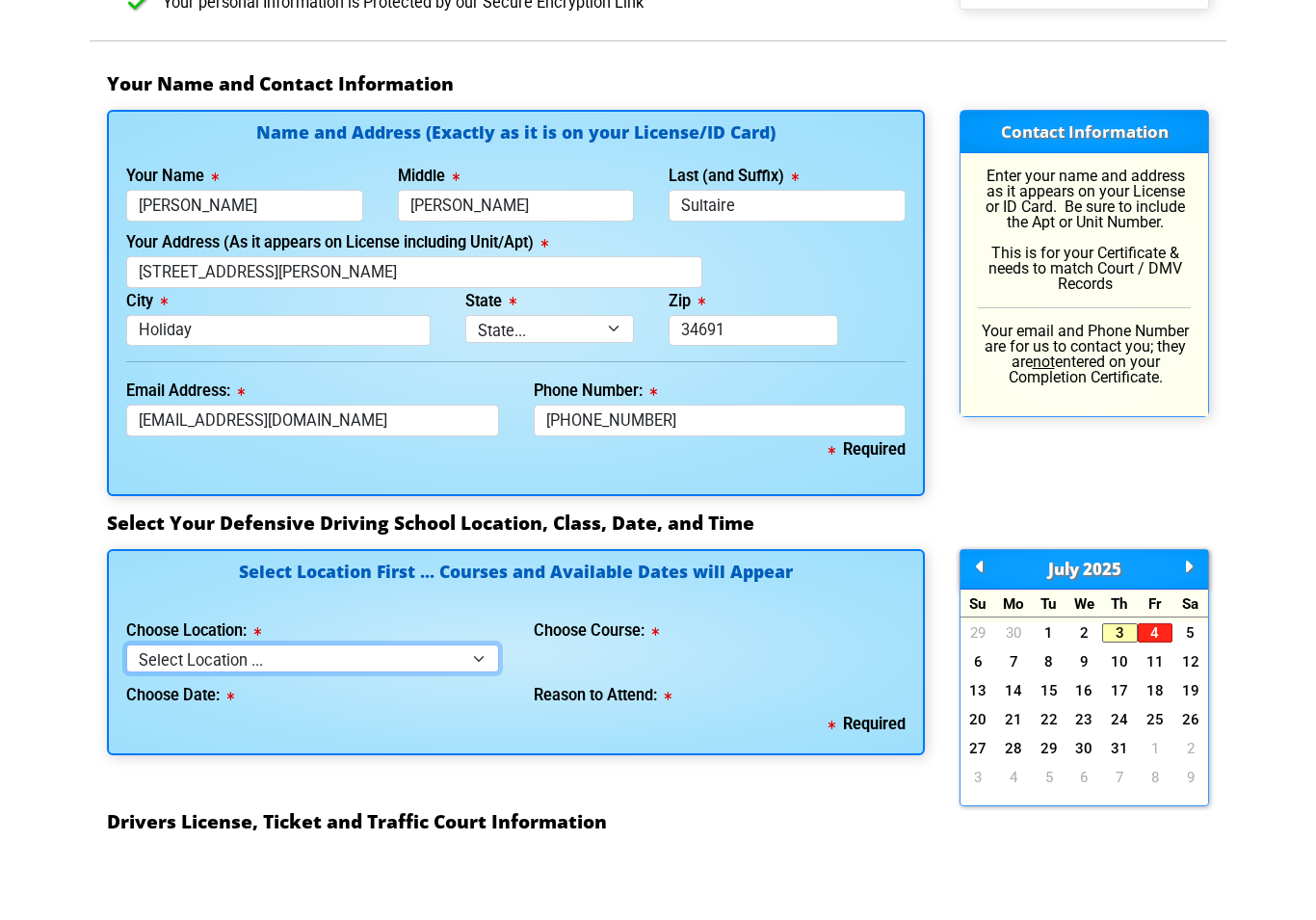 scroll, scrollTop: 1328, scrollLeft: 0, axis: vertical 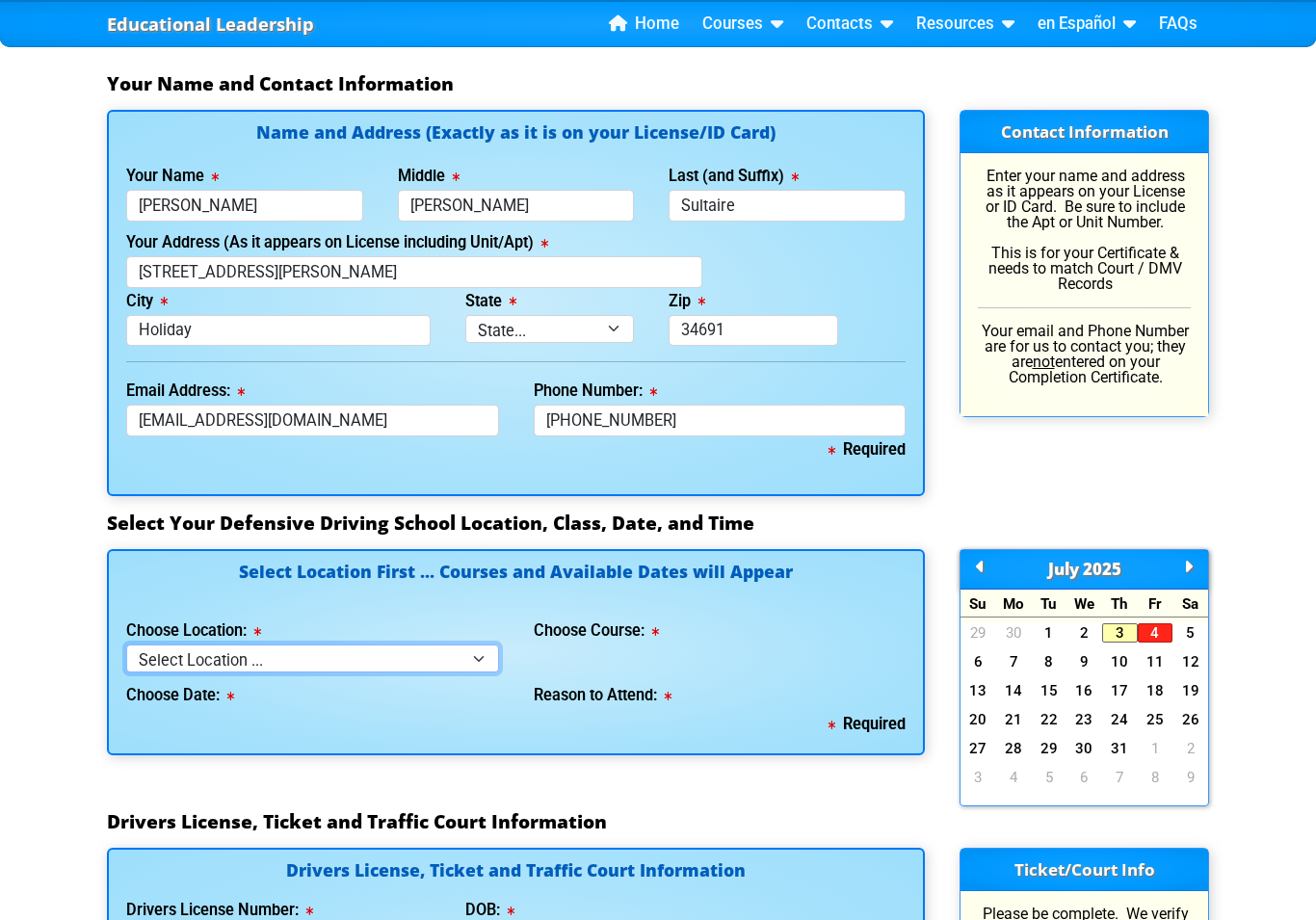select on "2" 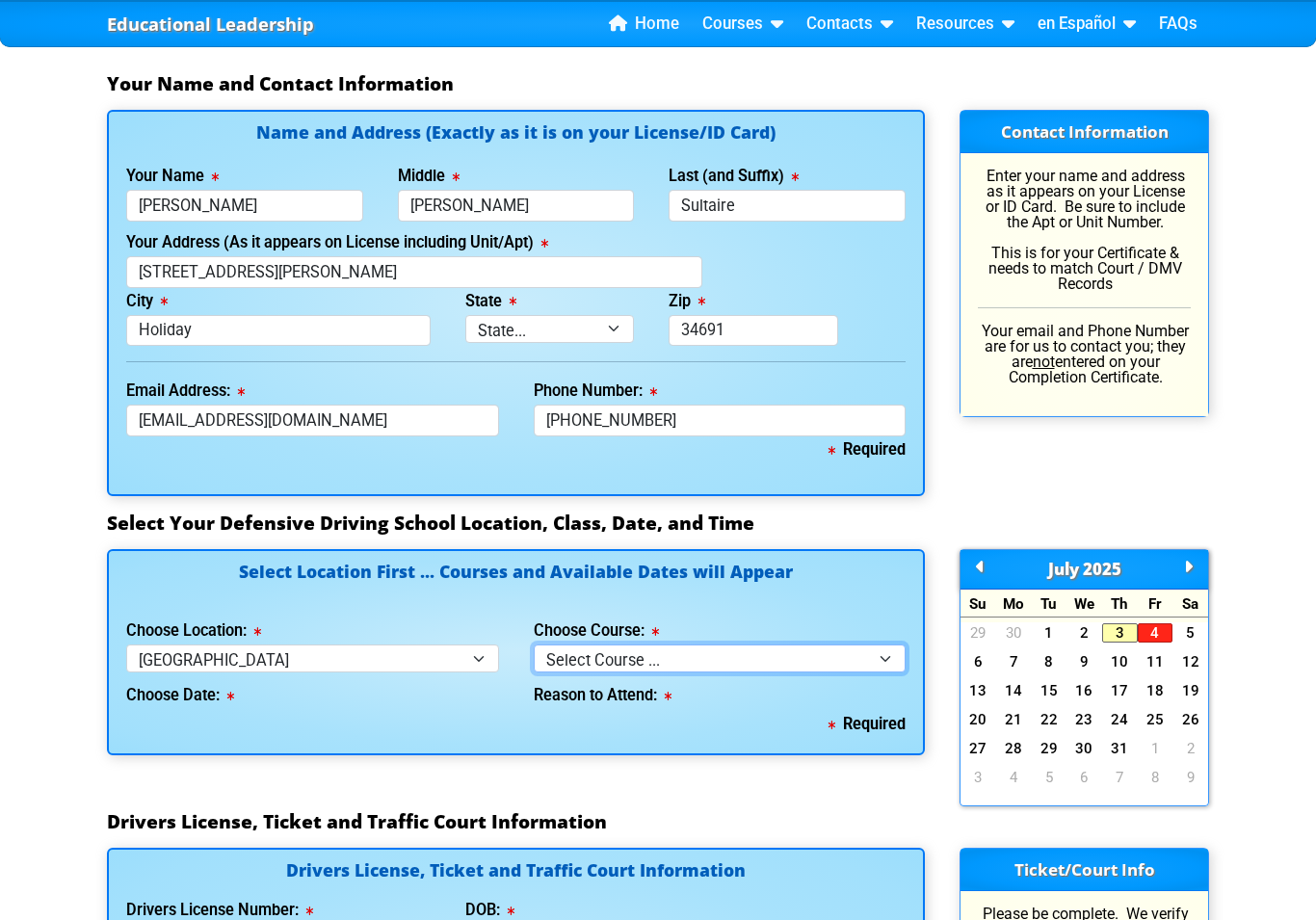 select on "6" 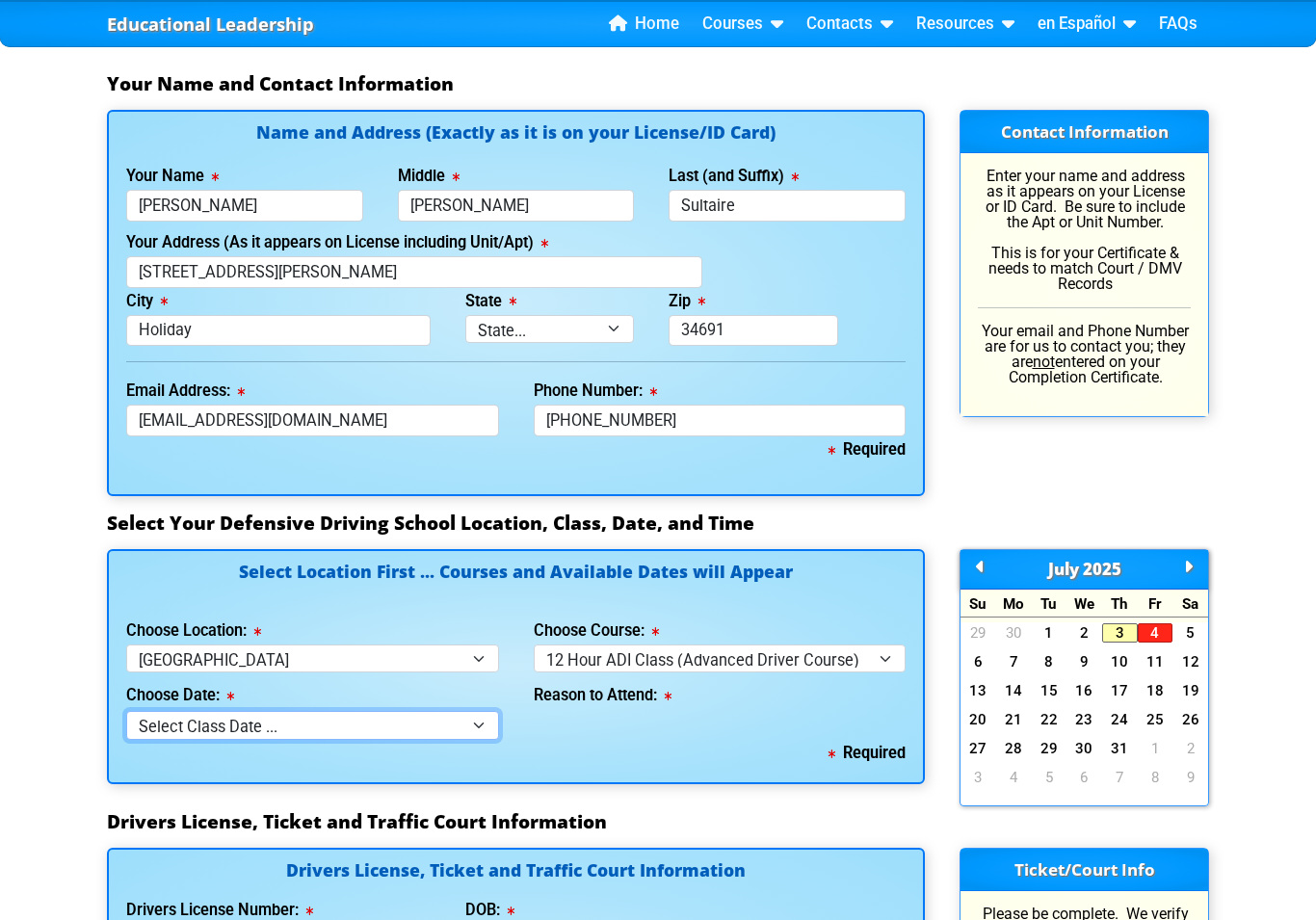 select on "[DATE], 7" 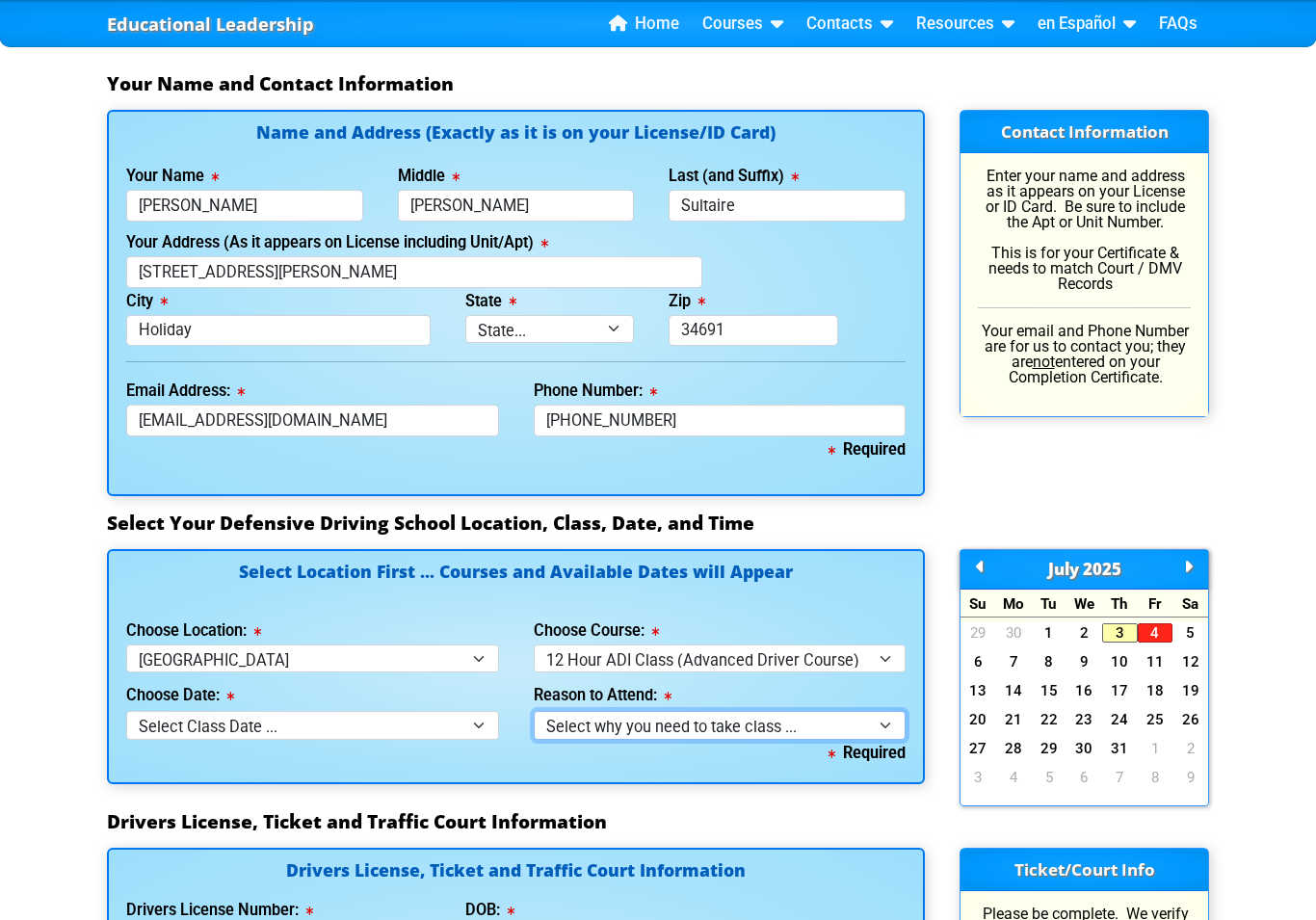 select on "12 Hour ADI - Court Ordered" 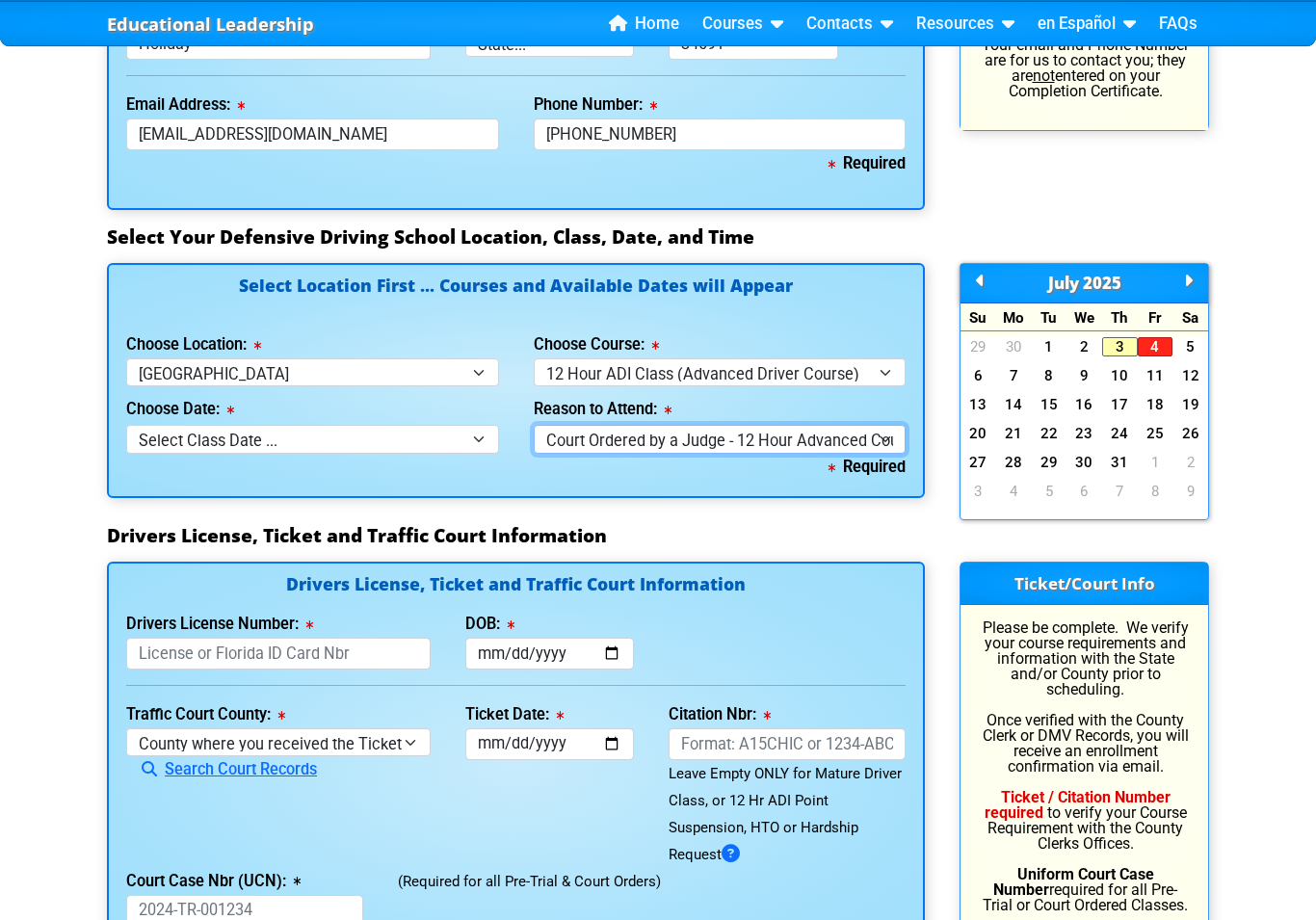 scroll, scrollTop: 1615, scrollLeft: 0, axis: vertical 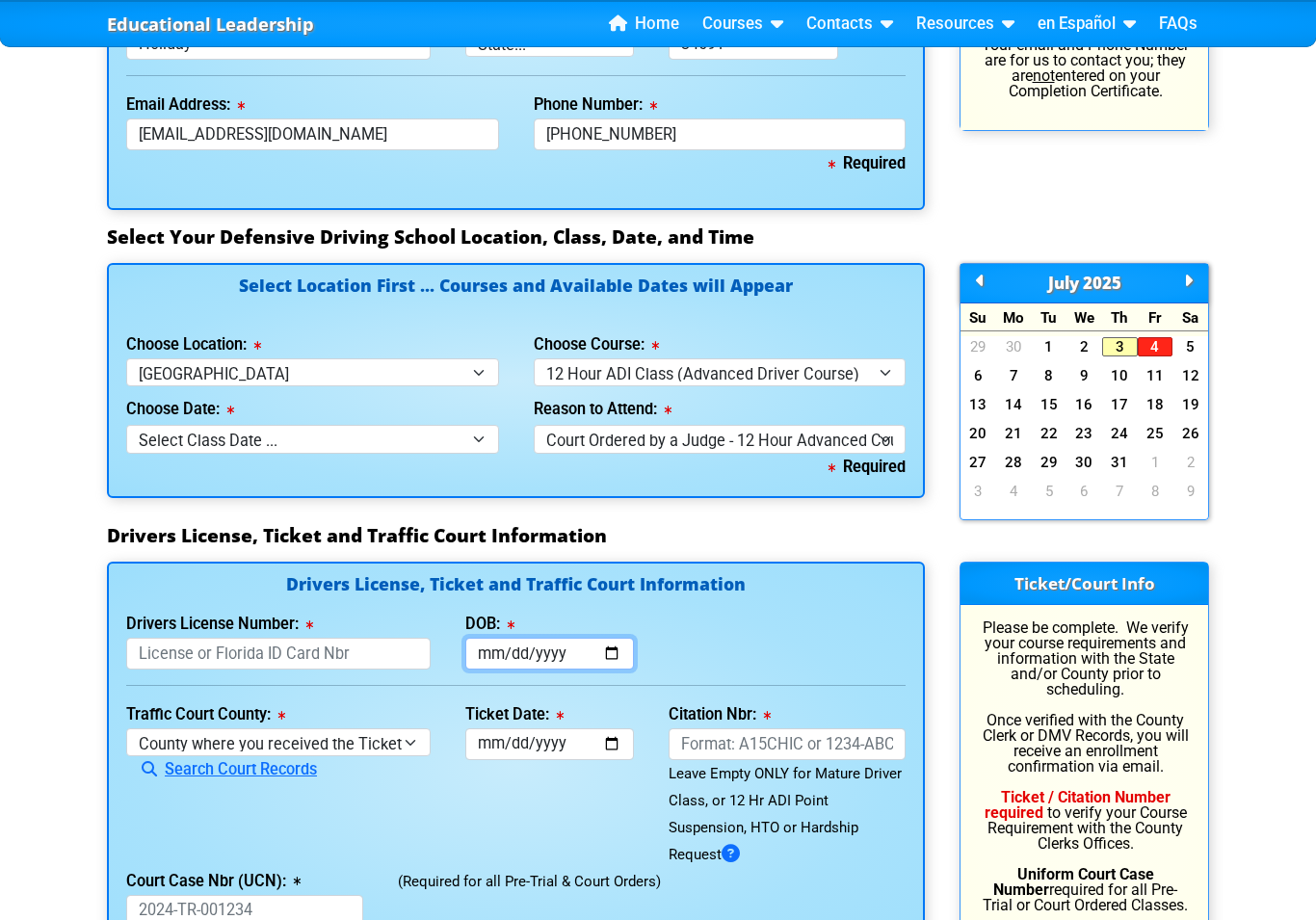 click on "[DATE]" at bounding box center (549, 653) 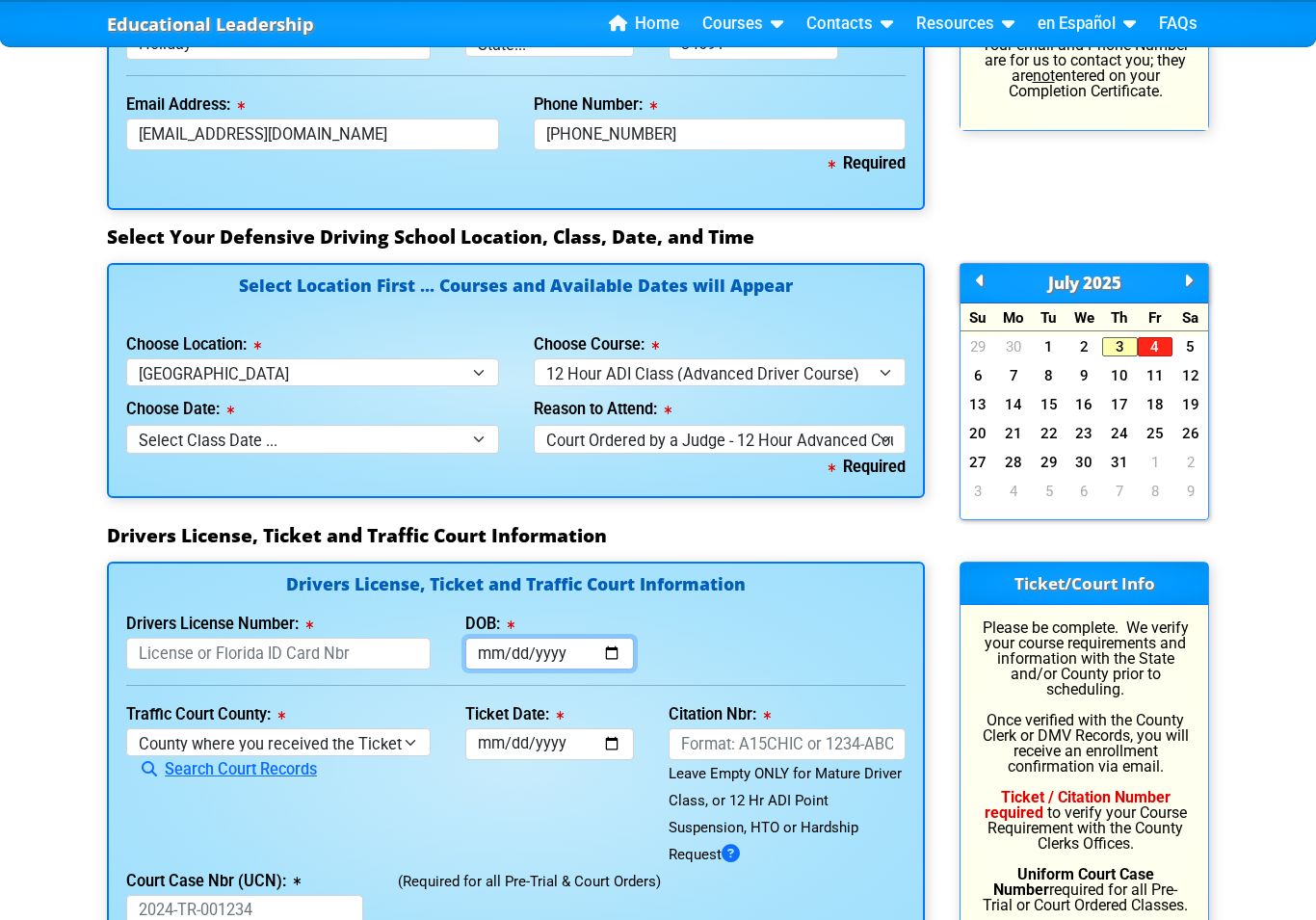 click on "[DATE]" at bounding box center [549, 653] 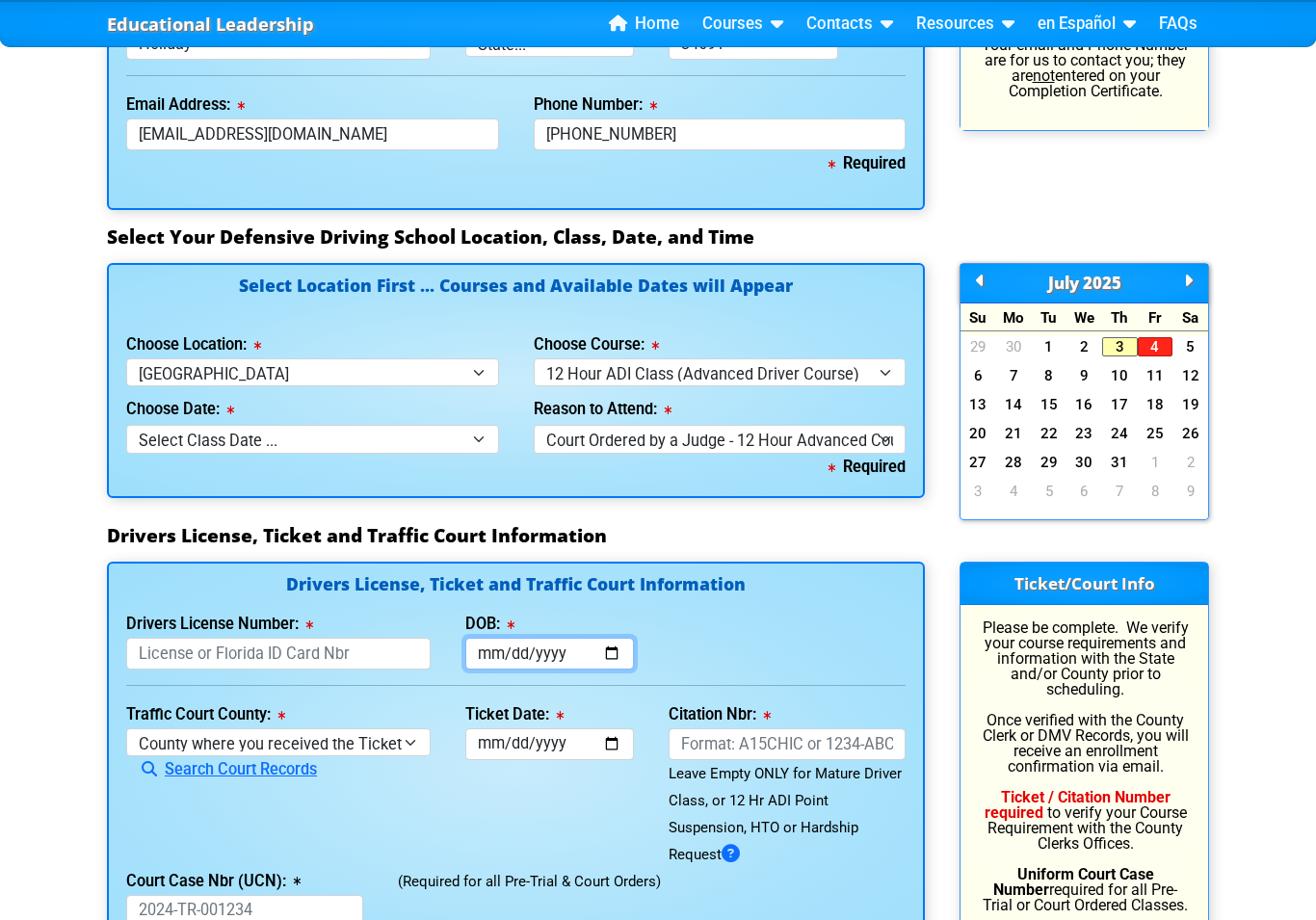 type on "[DATE]" 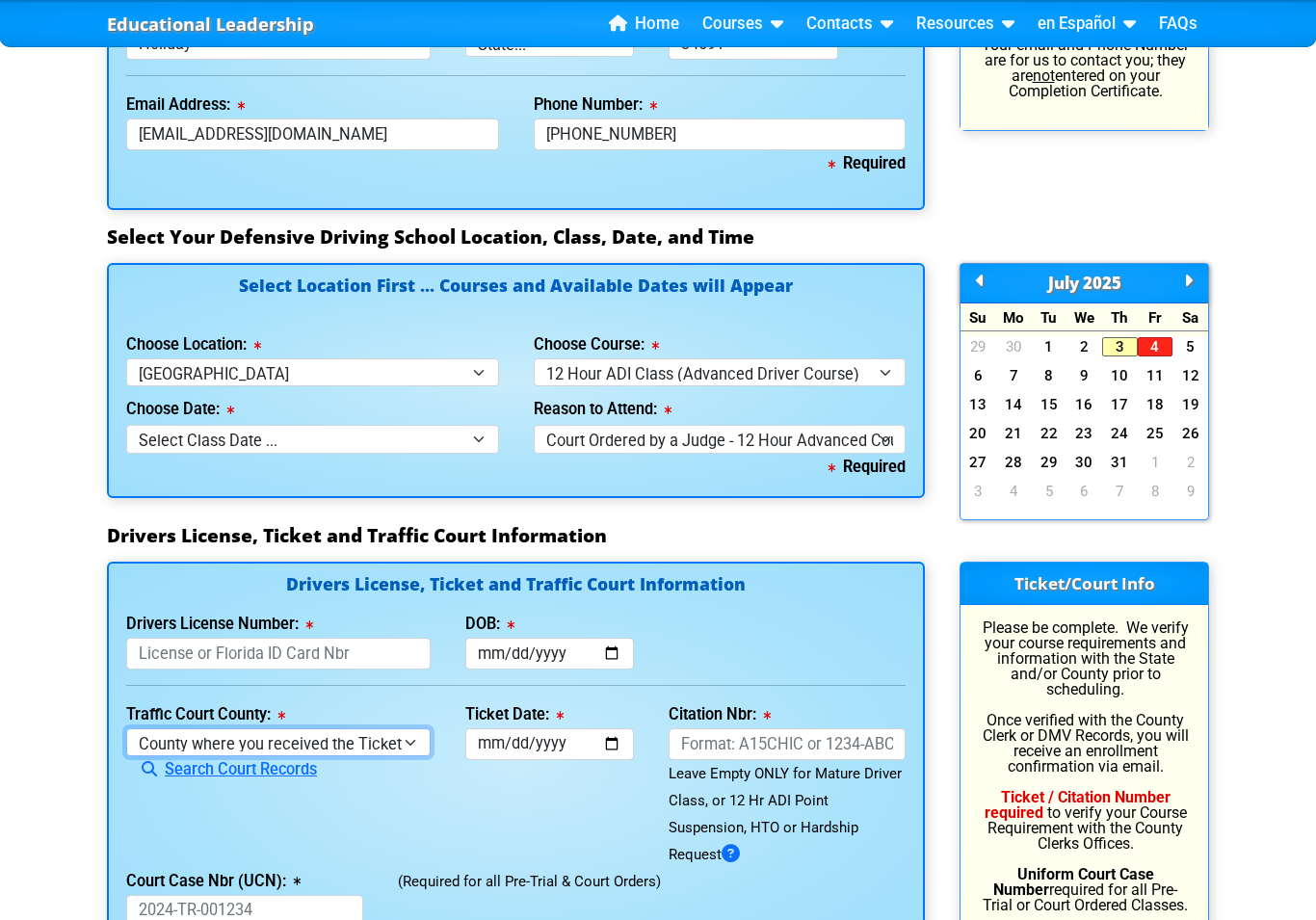 select on "{"countyName":"Pinellas","state":"[US_STATE]","uniqueId":"7c9cc234-d9fd-4e38-bf16-c40edfece211","id":52,"createdOn":"[DATE]T19:21:49.9640542+00:00","createdByUserId":0,"lastModifiedOn":"[DATE]T19:21:49.9640545+00:00","modifiedByUserId":0,"modifiedByUserFullName":null,"isDeleted":false}" 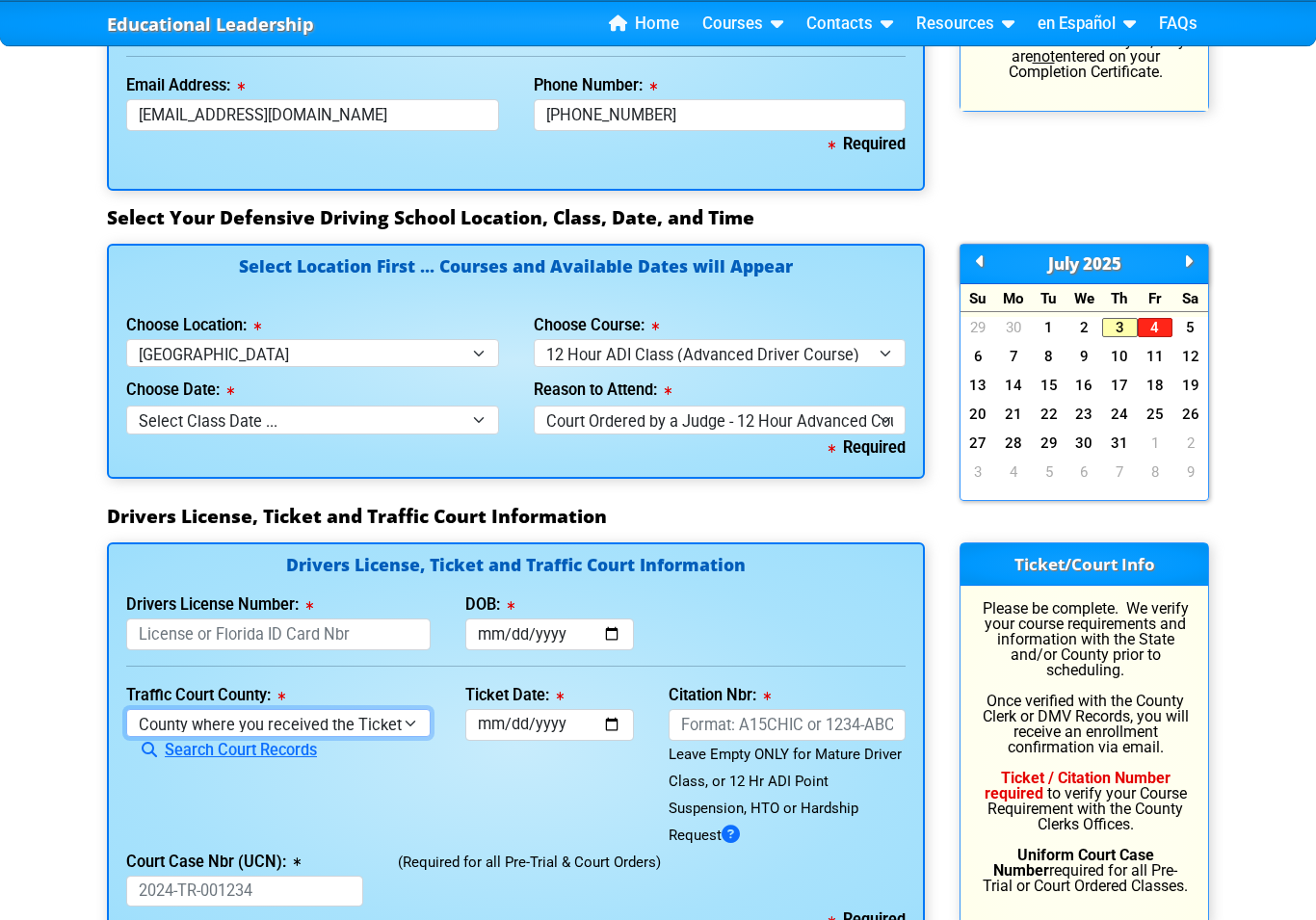 scroll, scrollTop: 1640, scrollLeft: 0, axis: vertical 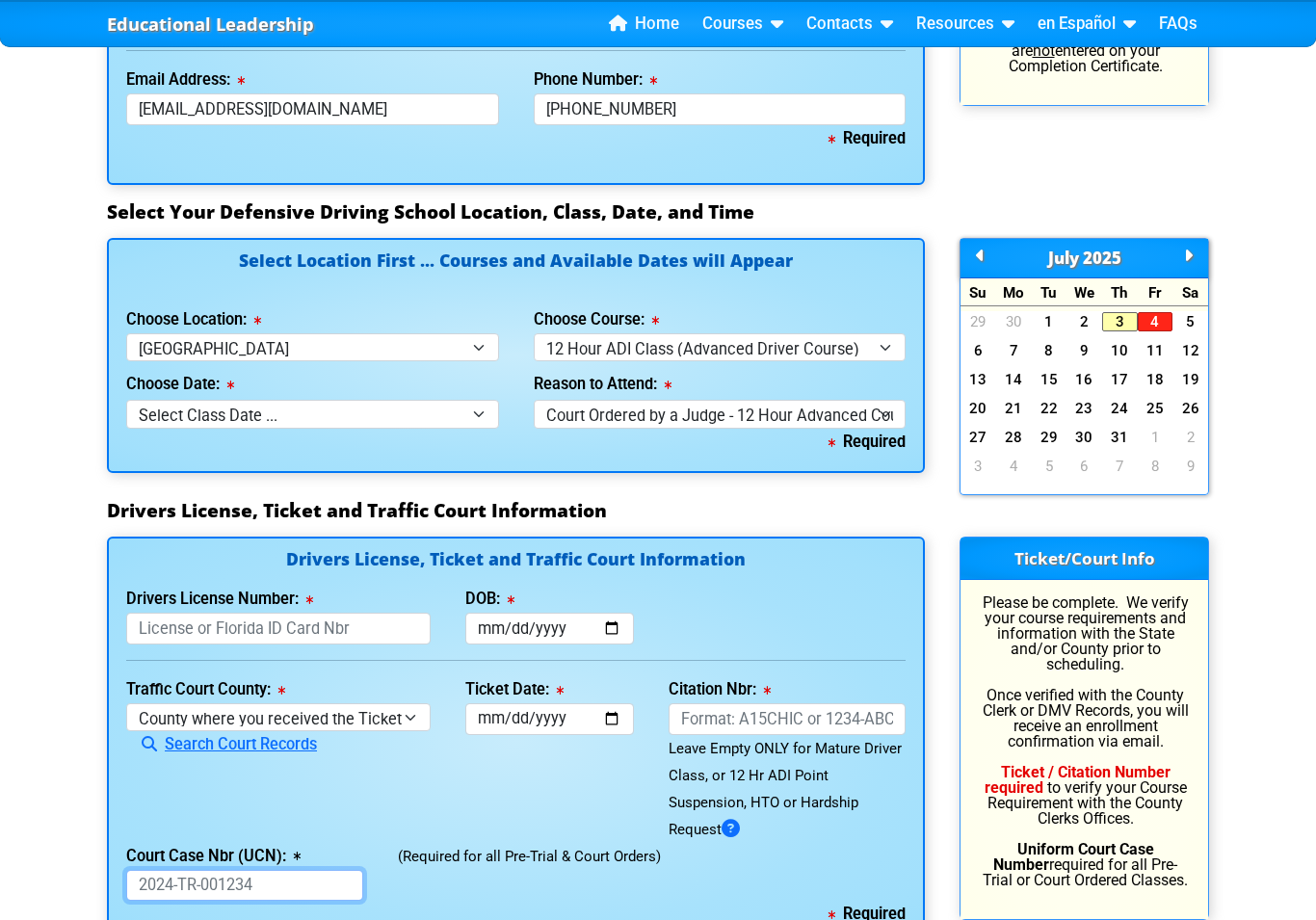 click on "Court Case Nbr (UCN):" at bounding box center [245, 885] 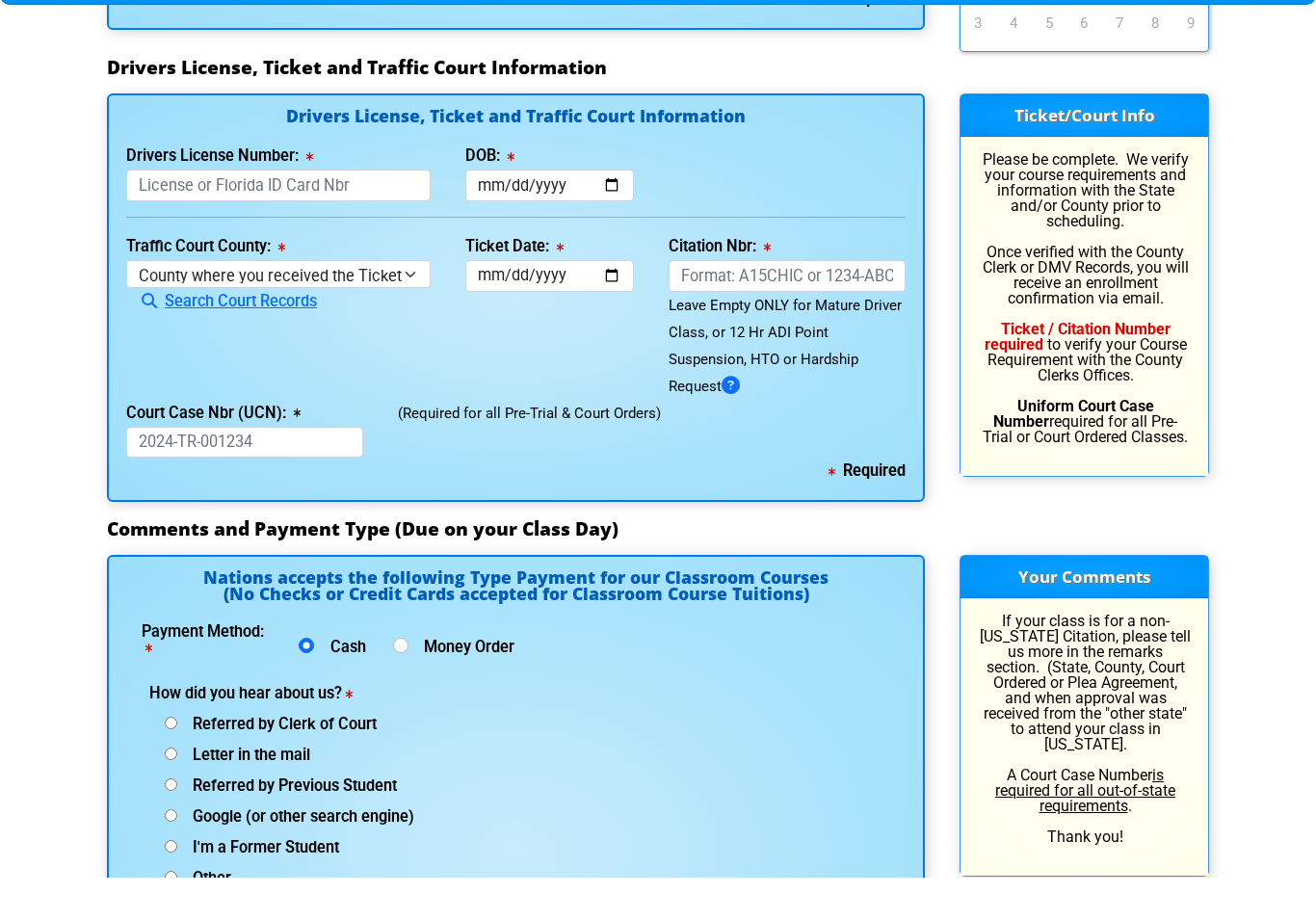 click on "Required" at bounding box center [515, 513] 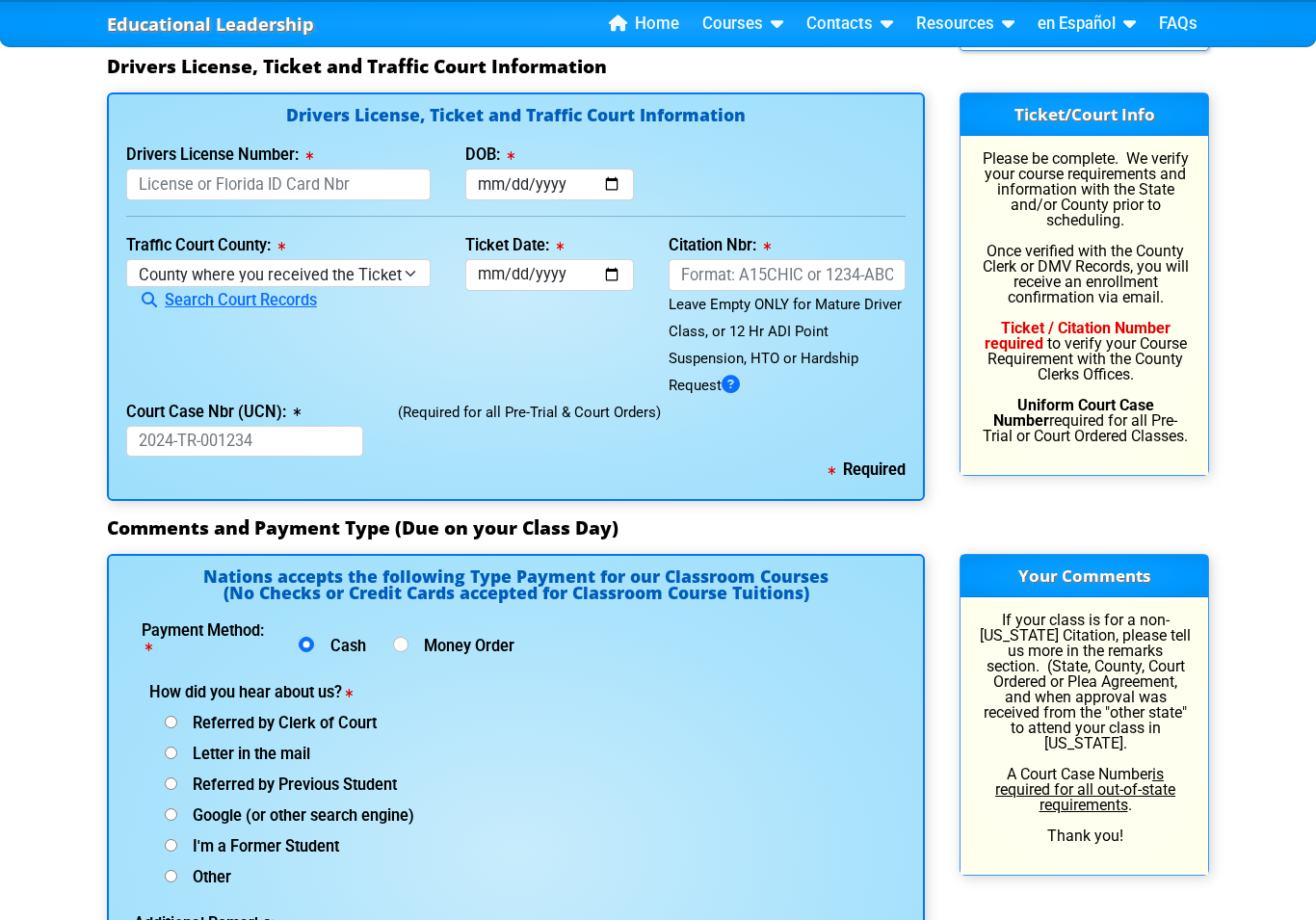 click on "Court Case Nbr (UCN):
This field is required" at bounding box center (245, 428) 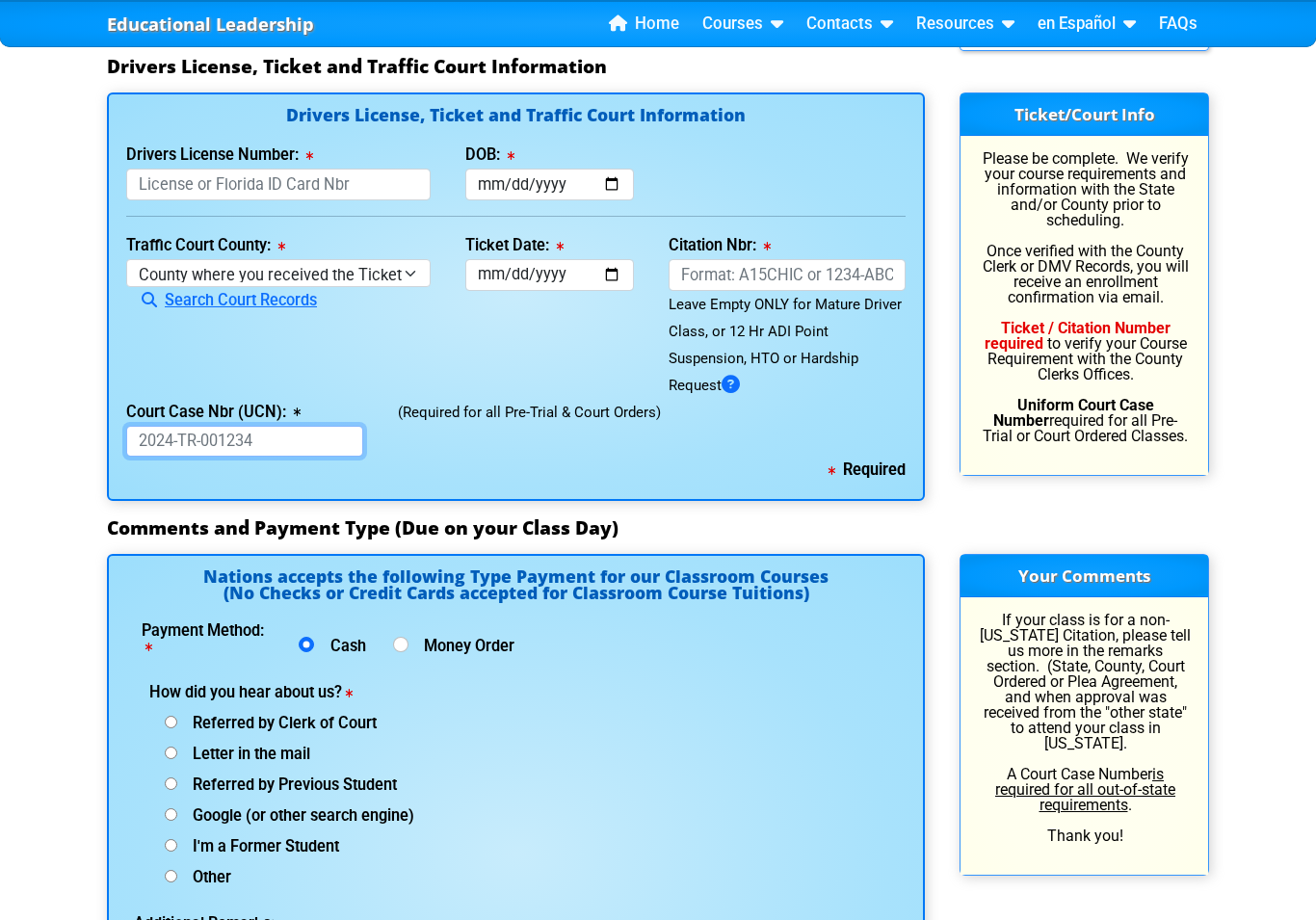 click on "Court Case Nbr (UCN):" at bounding box center [245, 441] 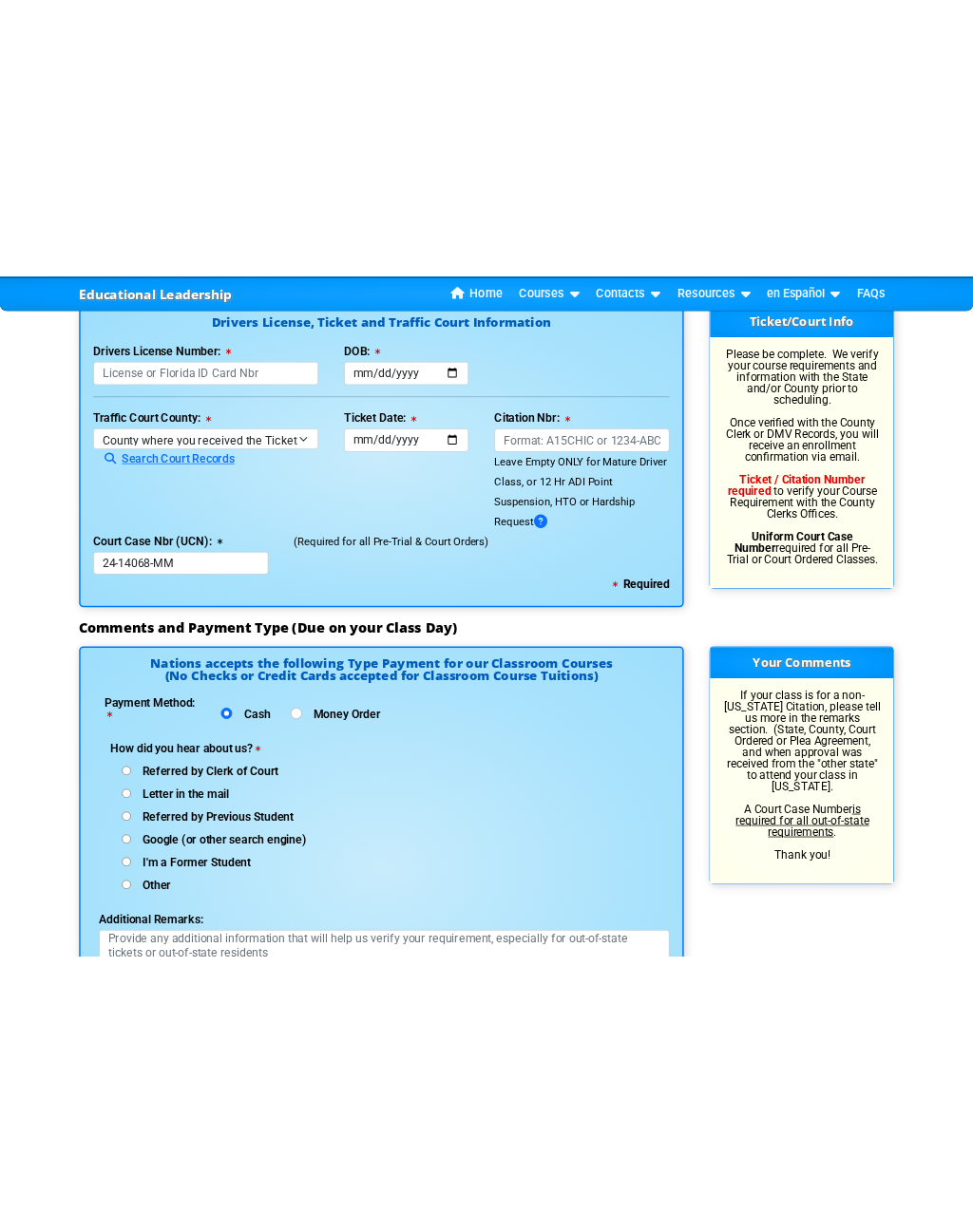 scroll, scrollTop: 2184, scrollLeft: 0, axis: vertical 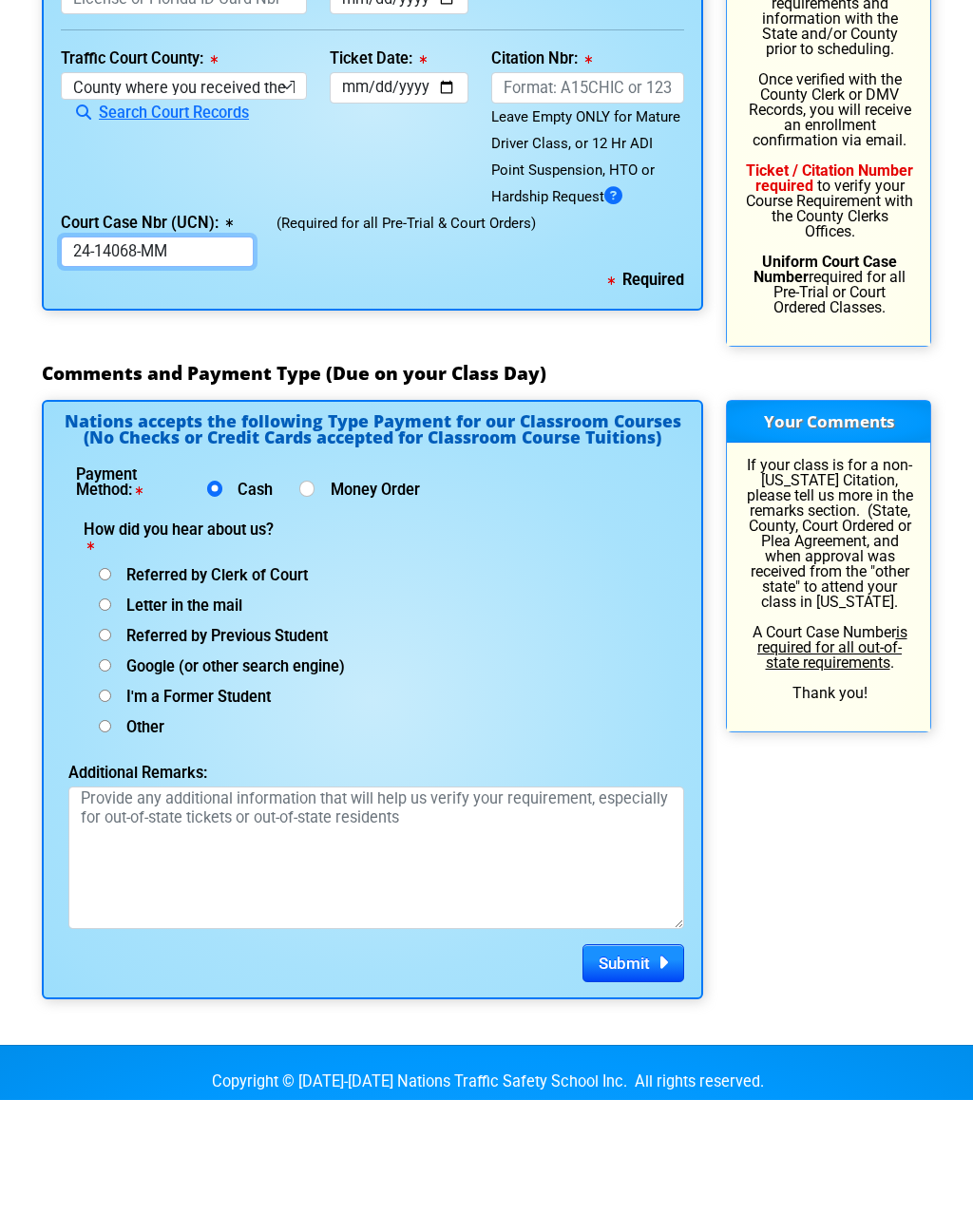 type on "24-14068-MM" 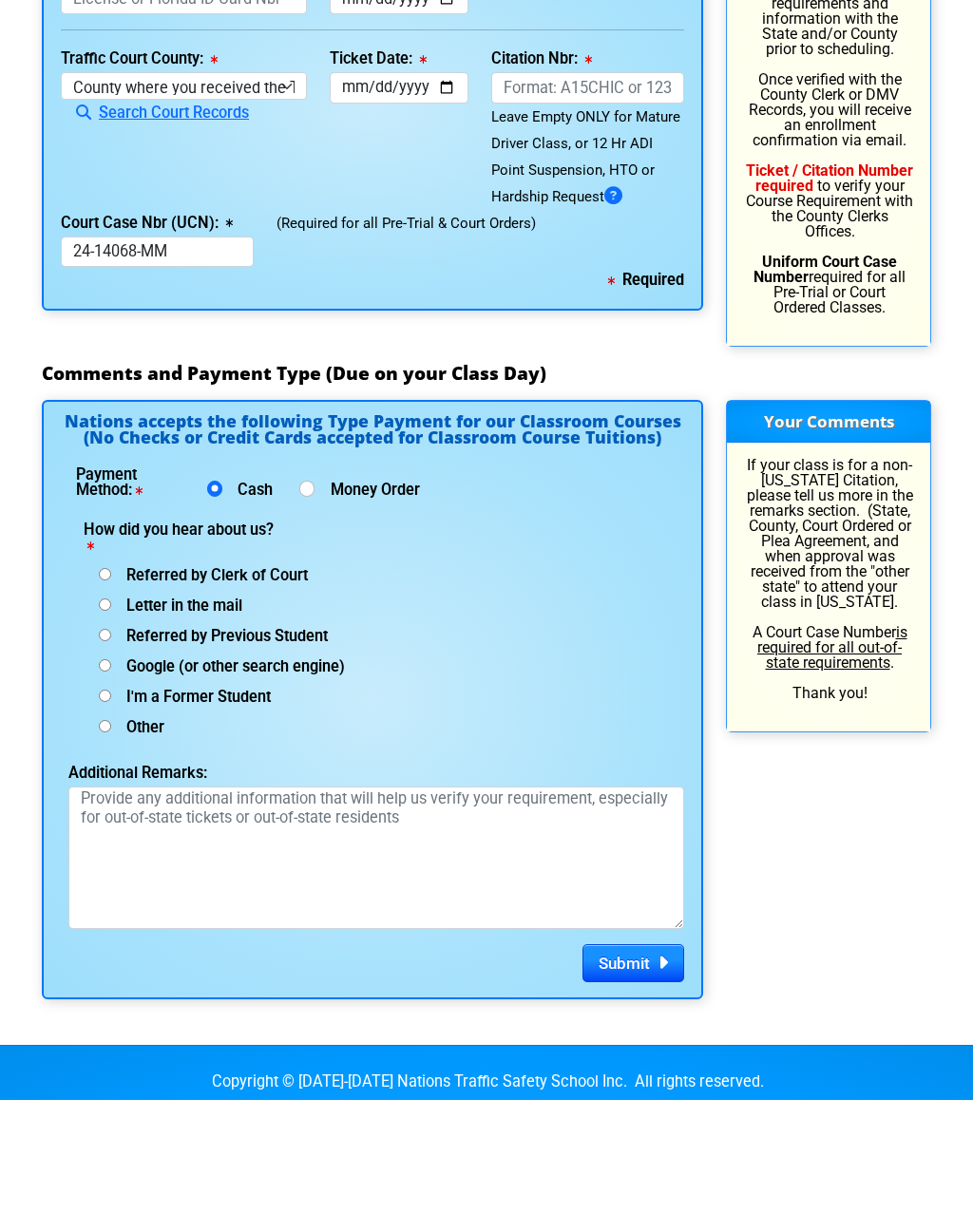 click on "Google (or other search engine)" at bounding box center [105, 706] 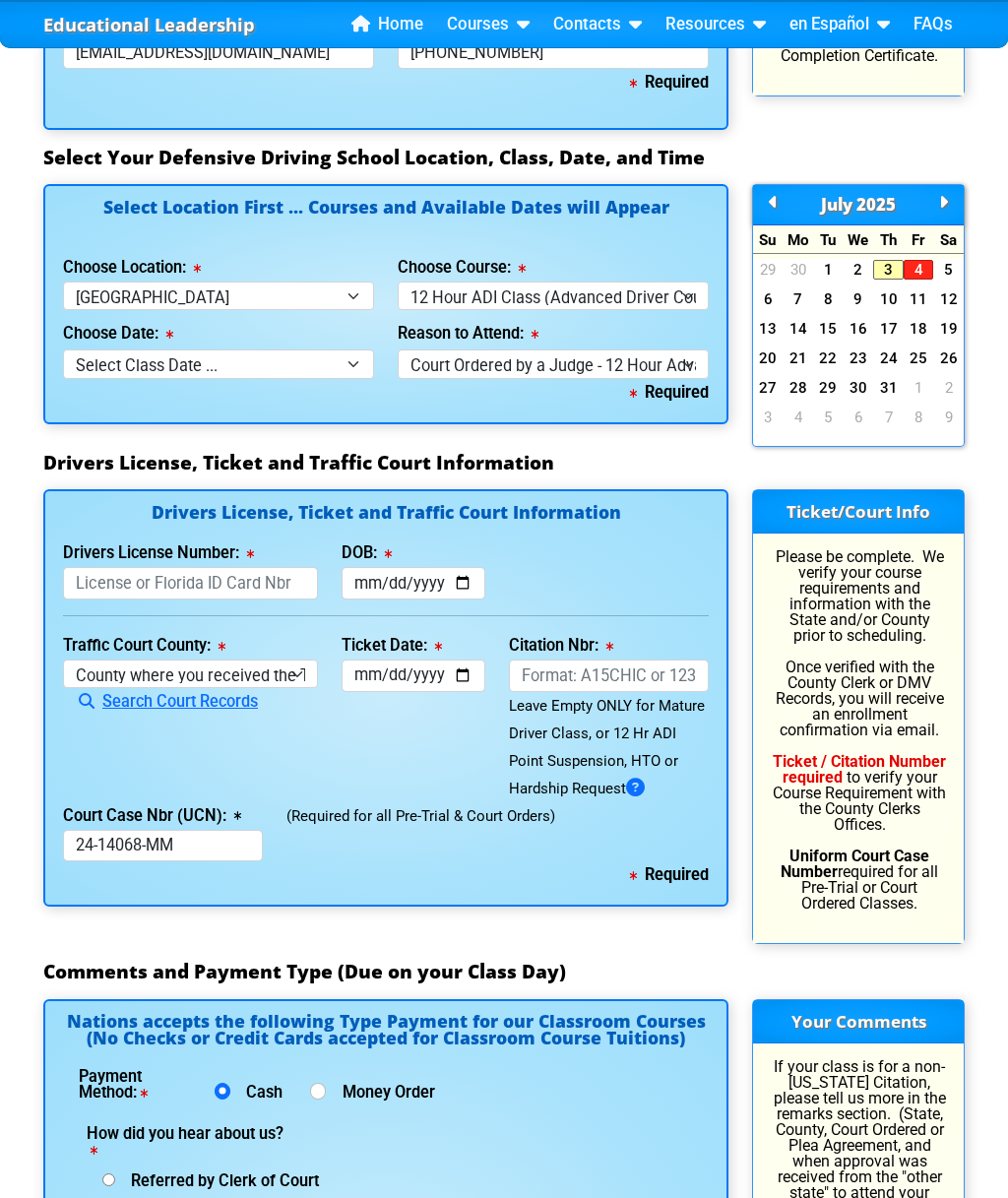 scroll, scrollTop: 1814, scrollLeft: 0, axis: vertical 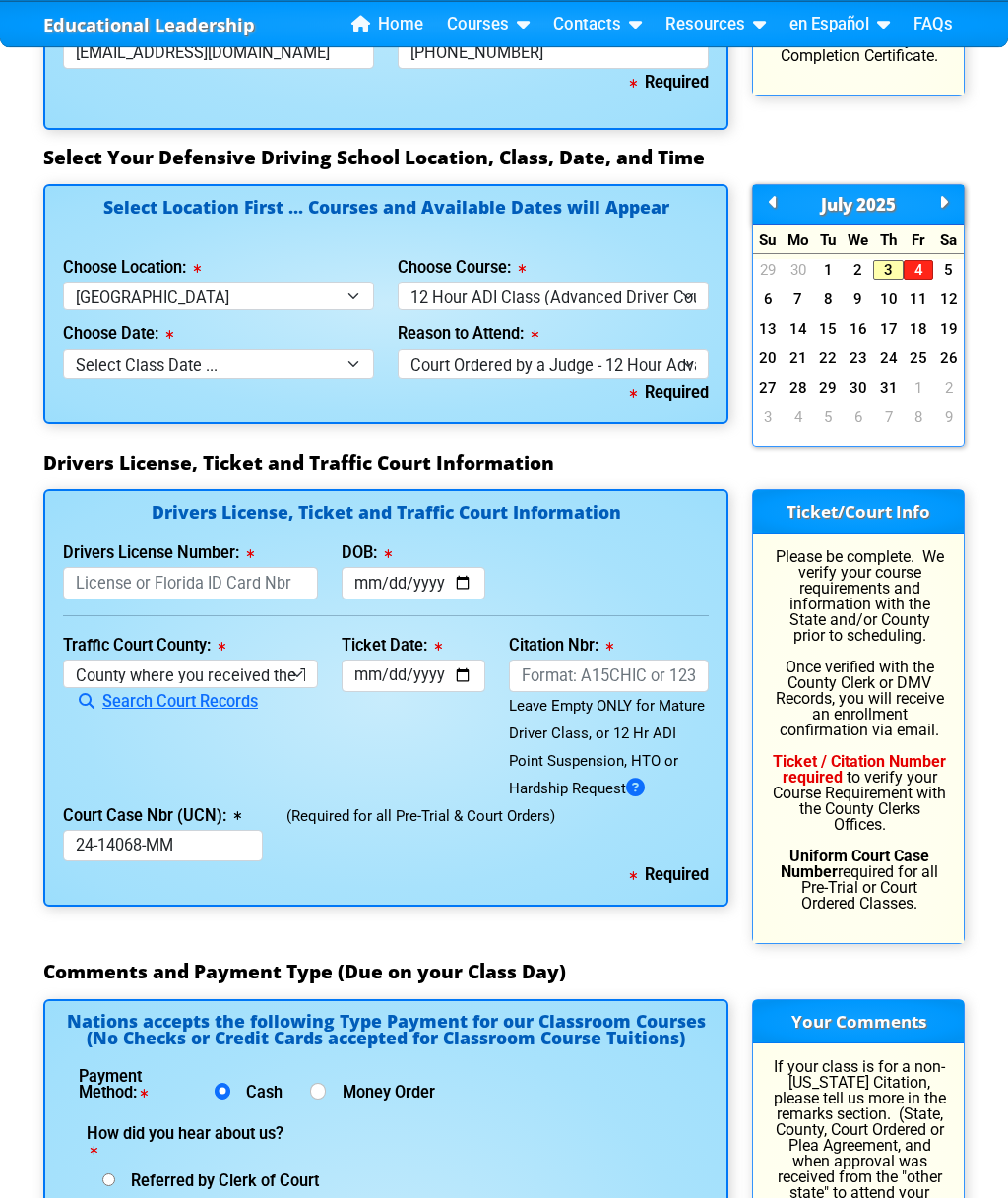 click on "12" at bounding box center (948, 300) 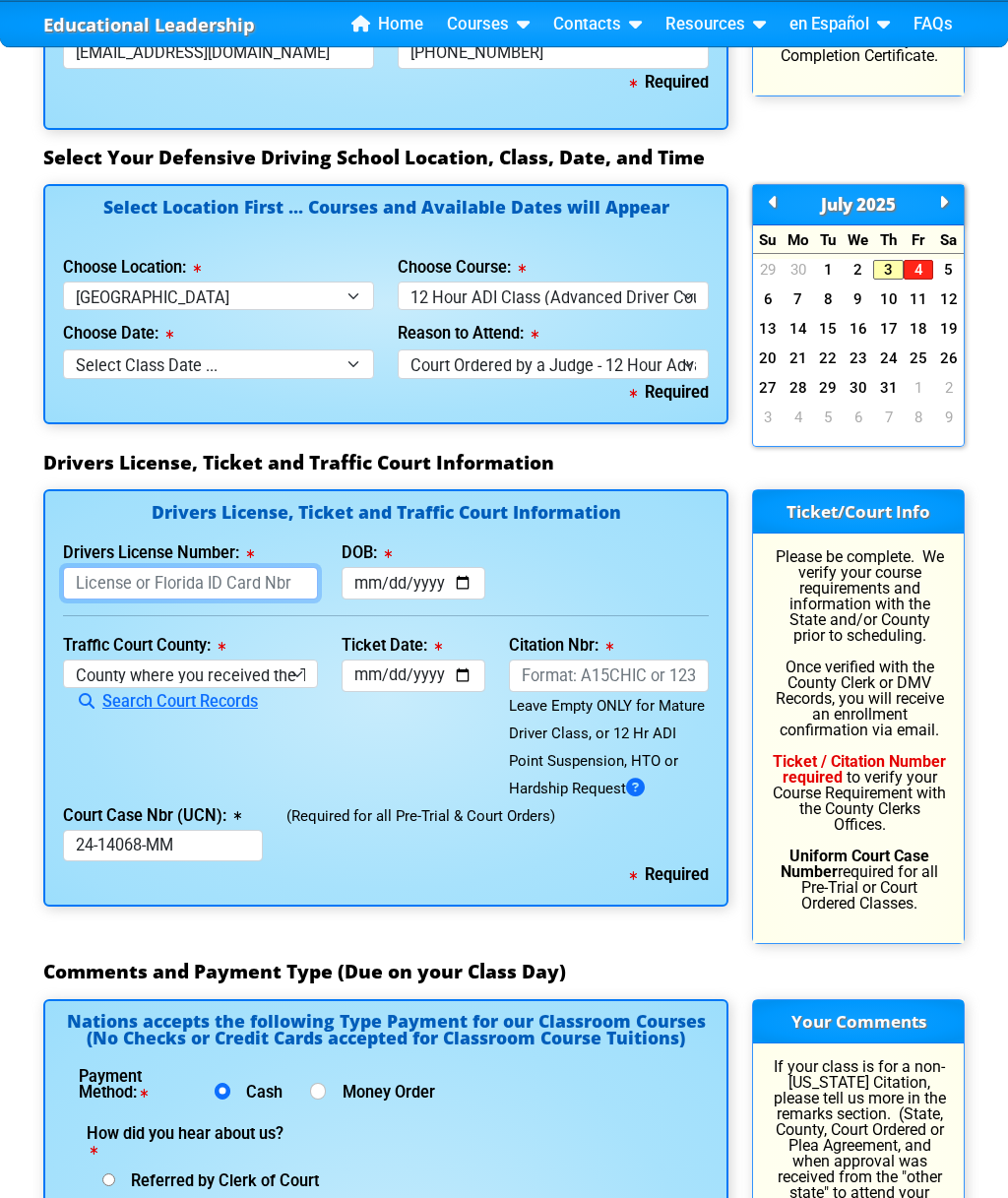 click on "Drivers License Number:" at bounding box center (190, 584) 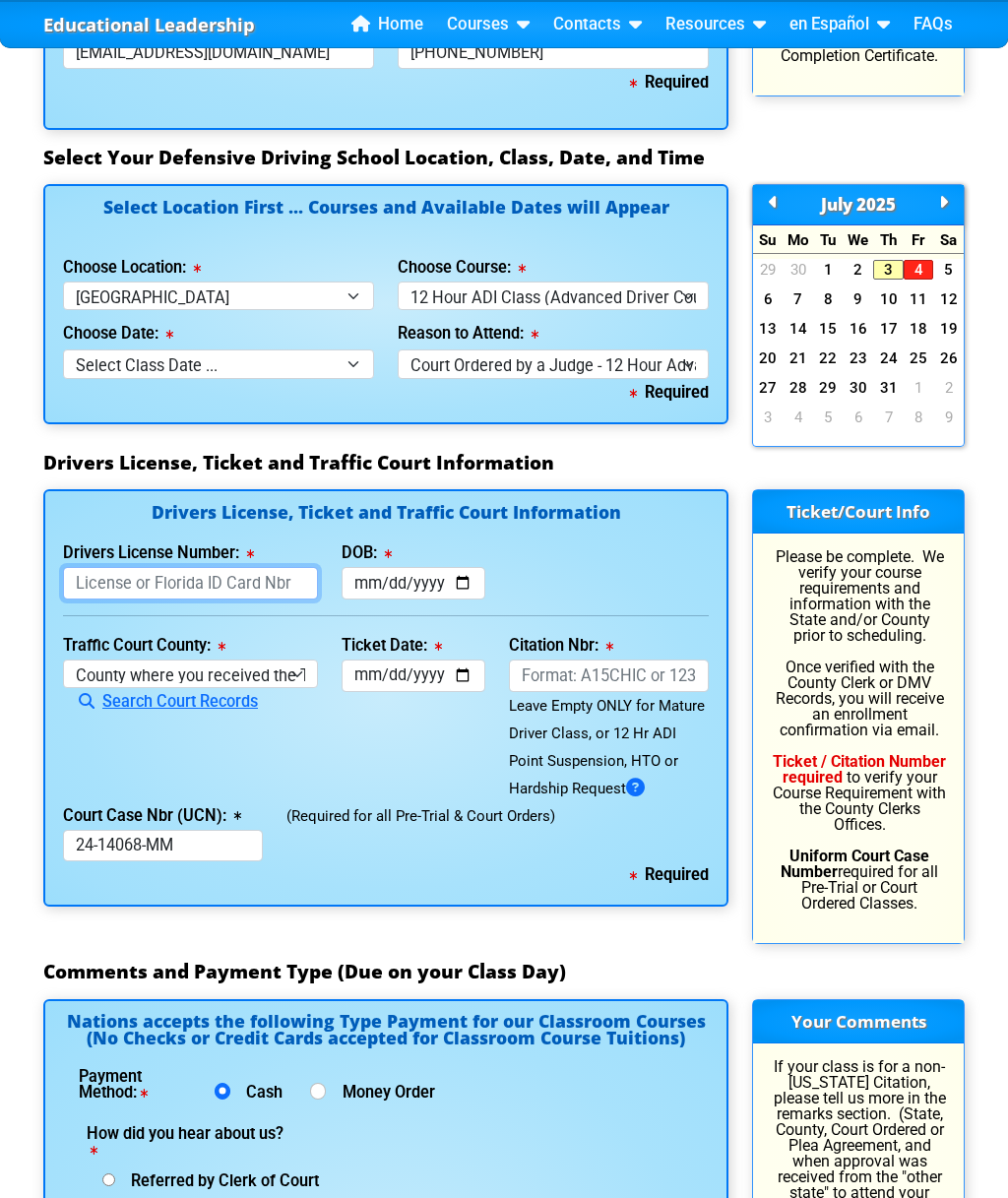 scroll, scrollTop: 1814, scrollLeft: 0, axis: vertical 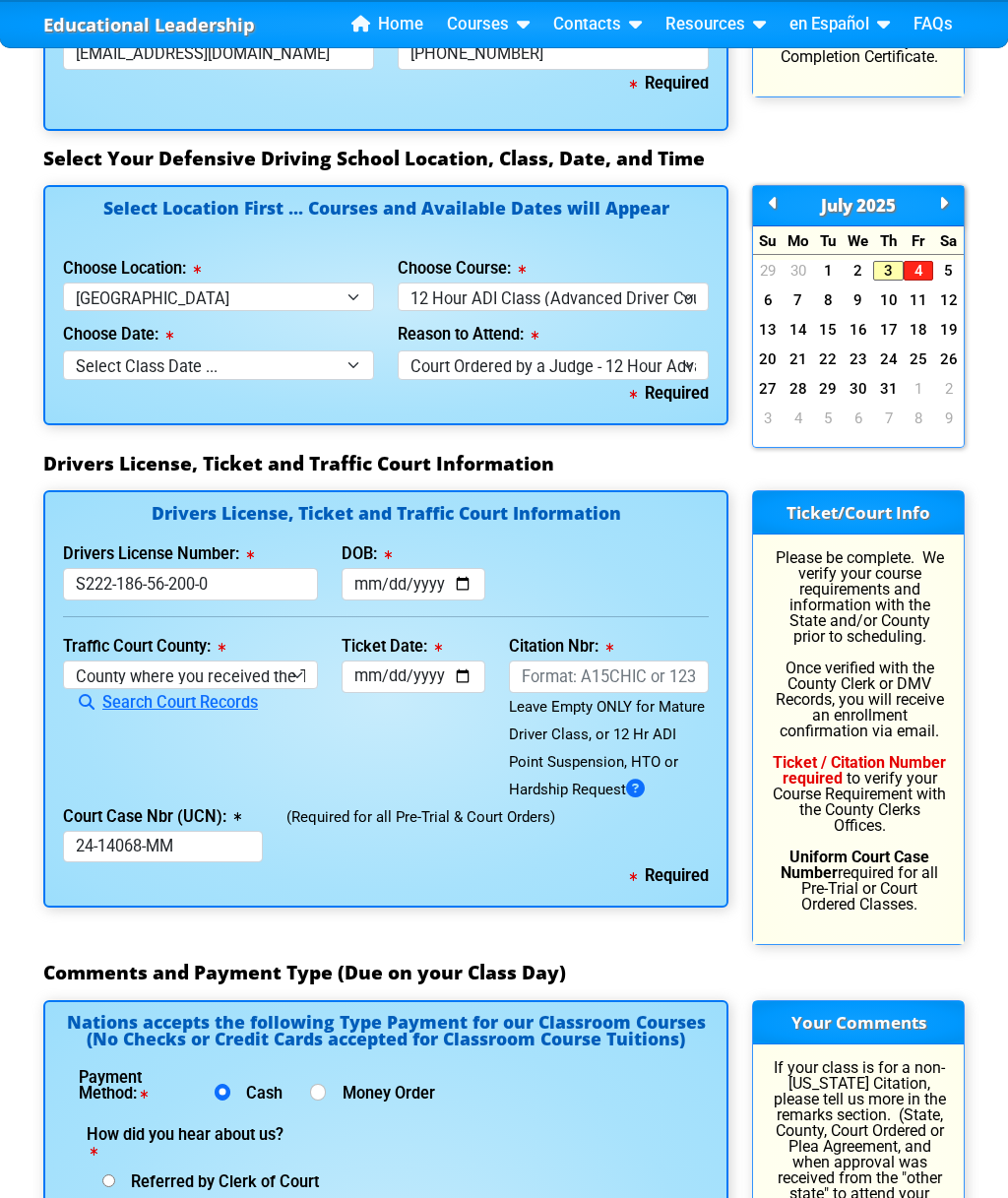 type on "S222186562000" 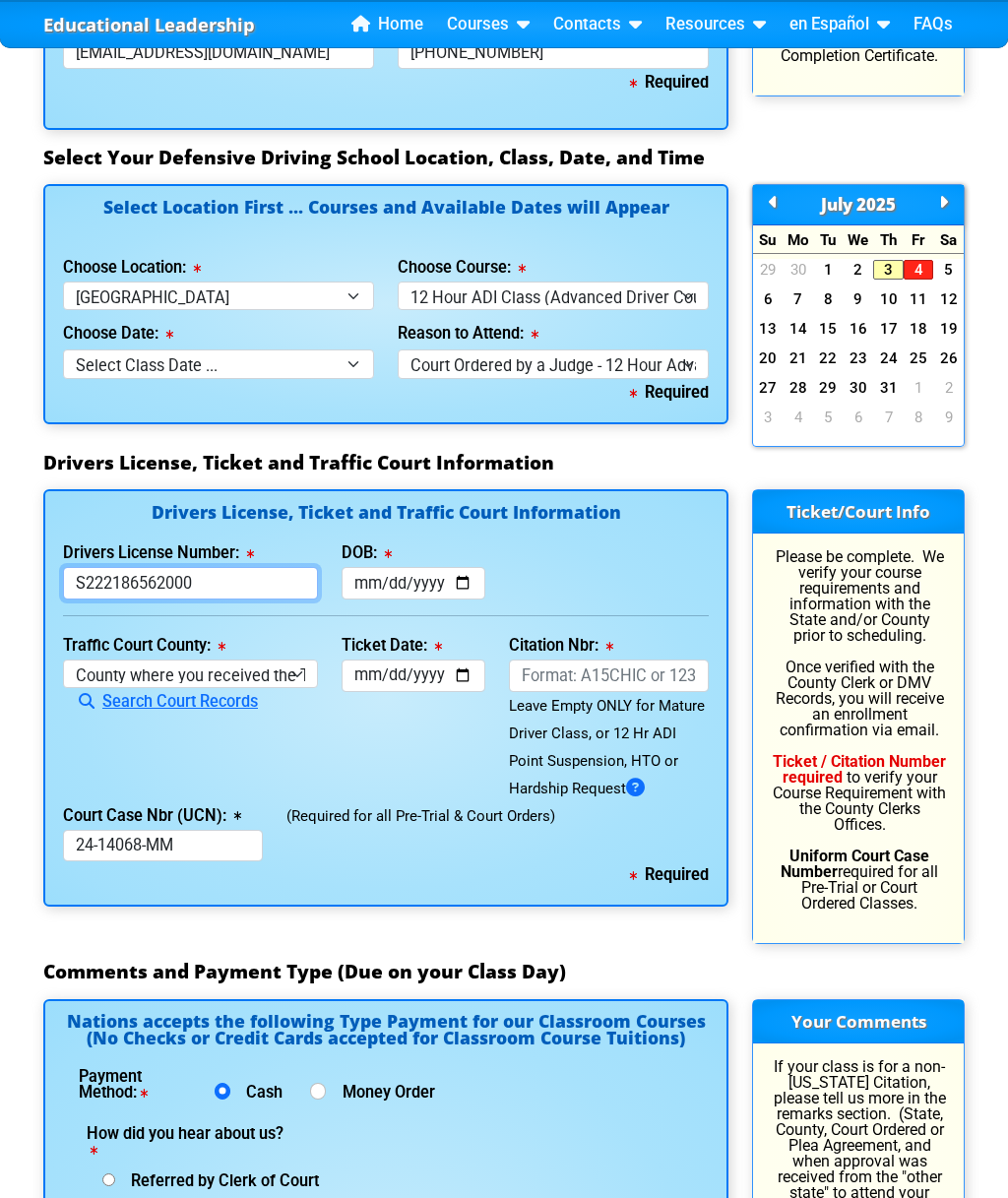 scroll, scrollTop: 1814, scrollLeft: 0, axis: vertical 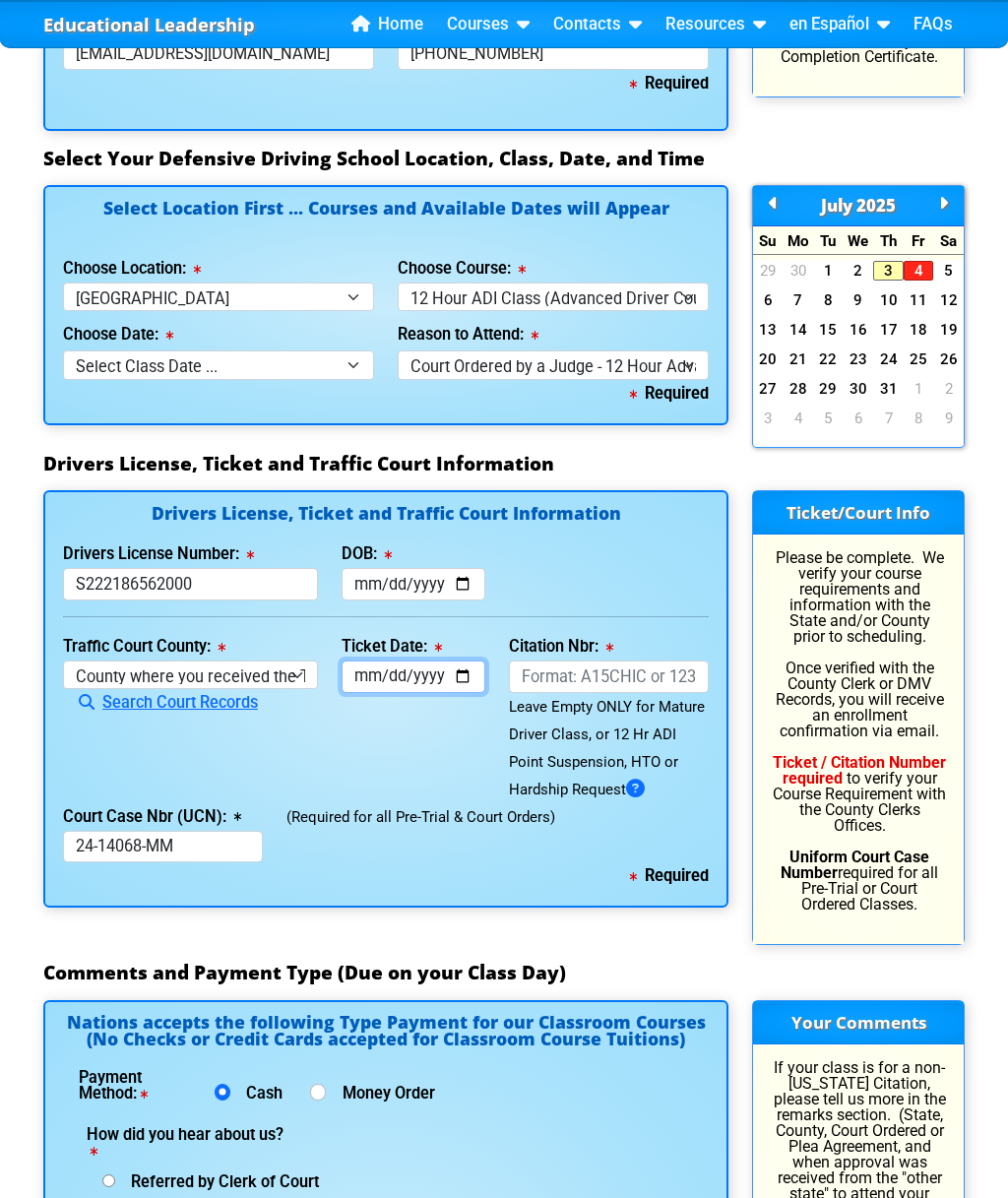 click on "Ticket Date:" at bounding box center [413, 676] 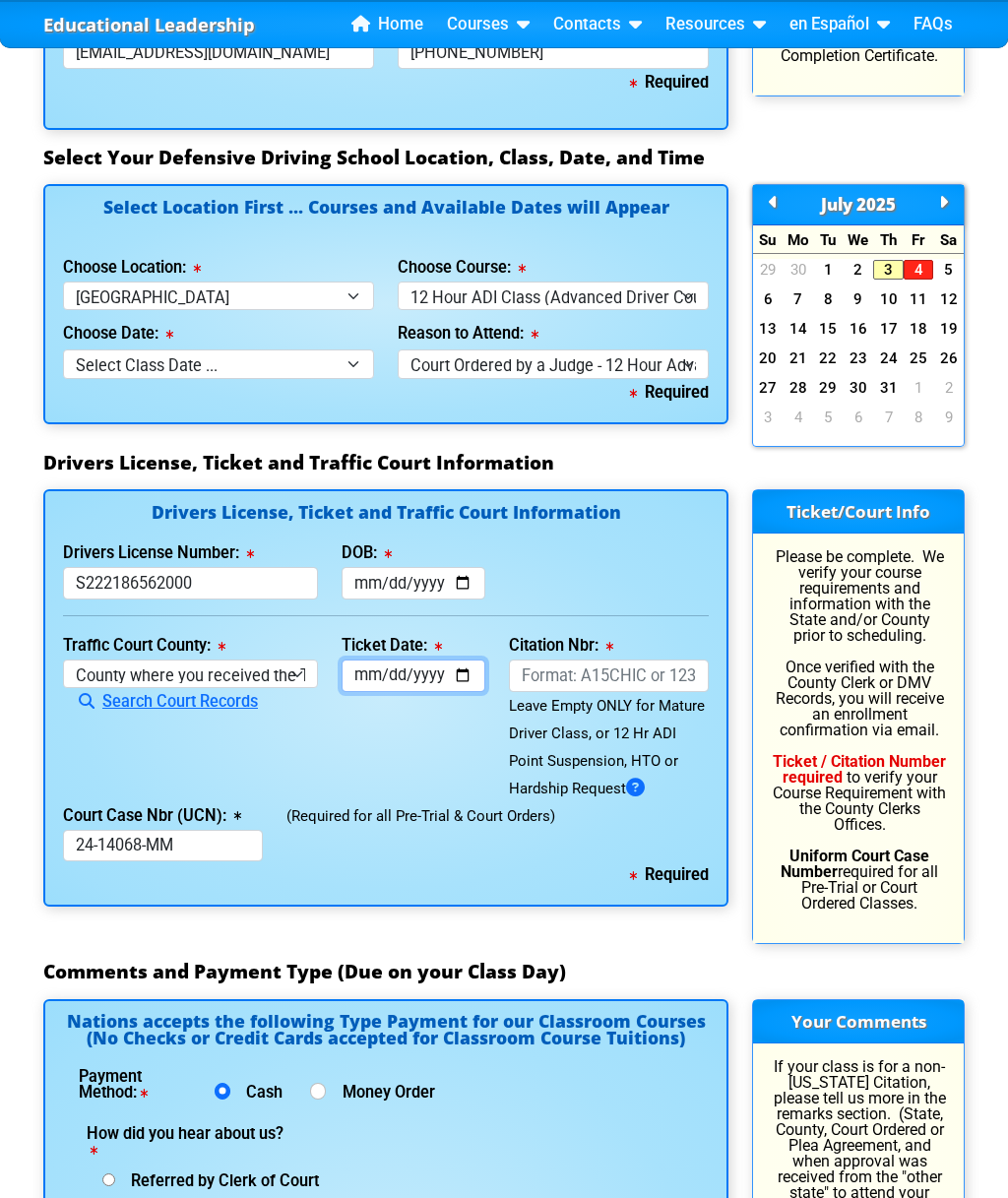 click on "[DATE]" at bounding box center (413, 675) 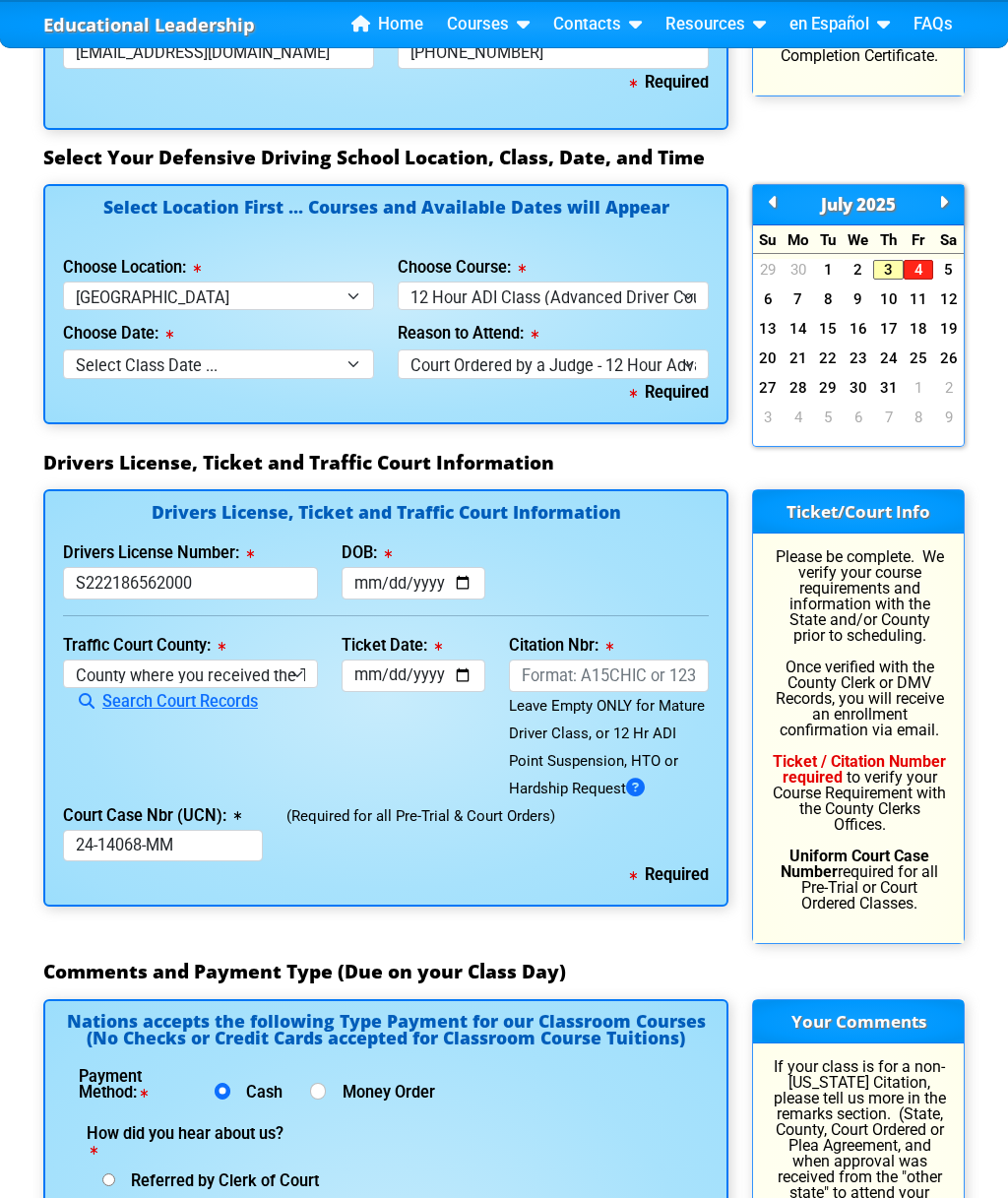 click on "Citation Nbr:" at bounding box center [608, 675] 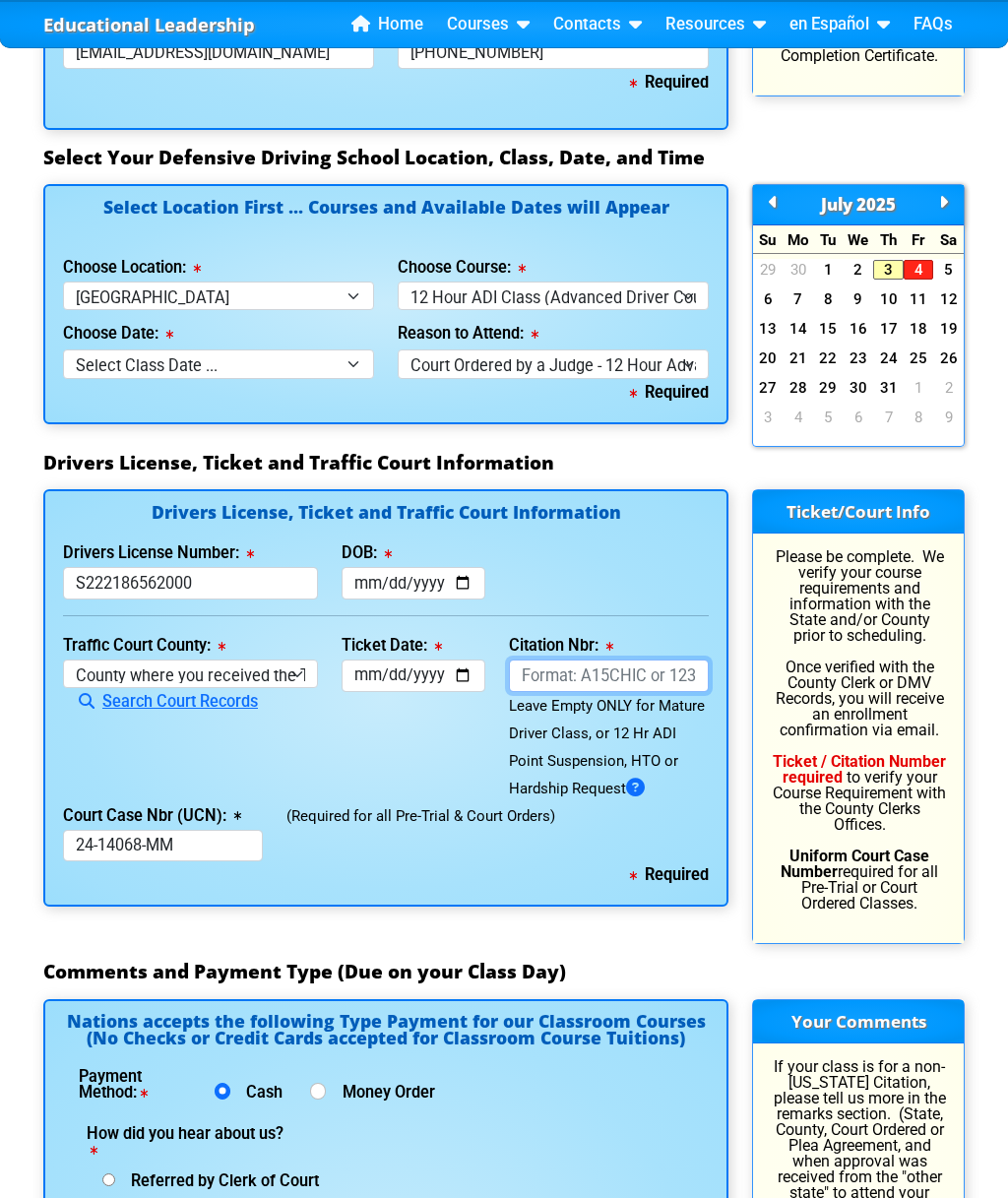 scroll, scrollTop: 1814, scrollLeft: 0, axis: vertical 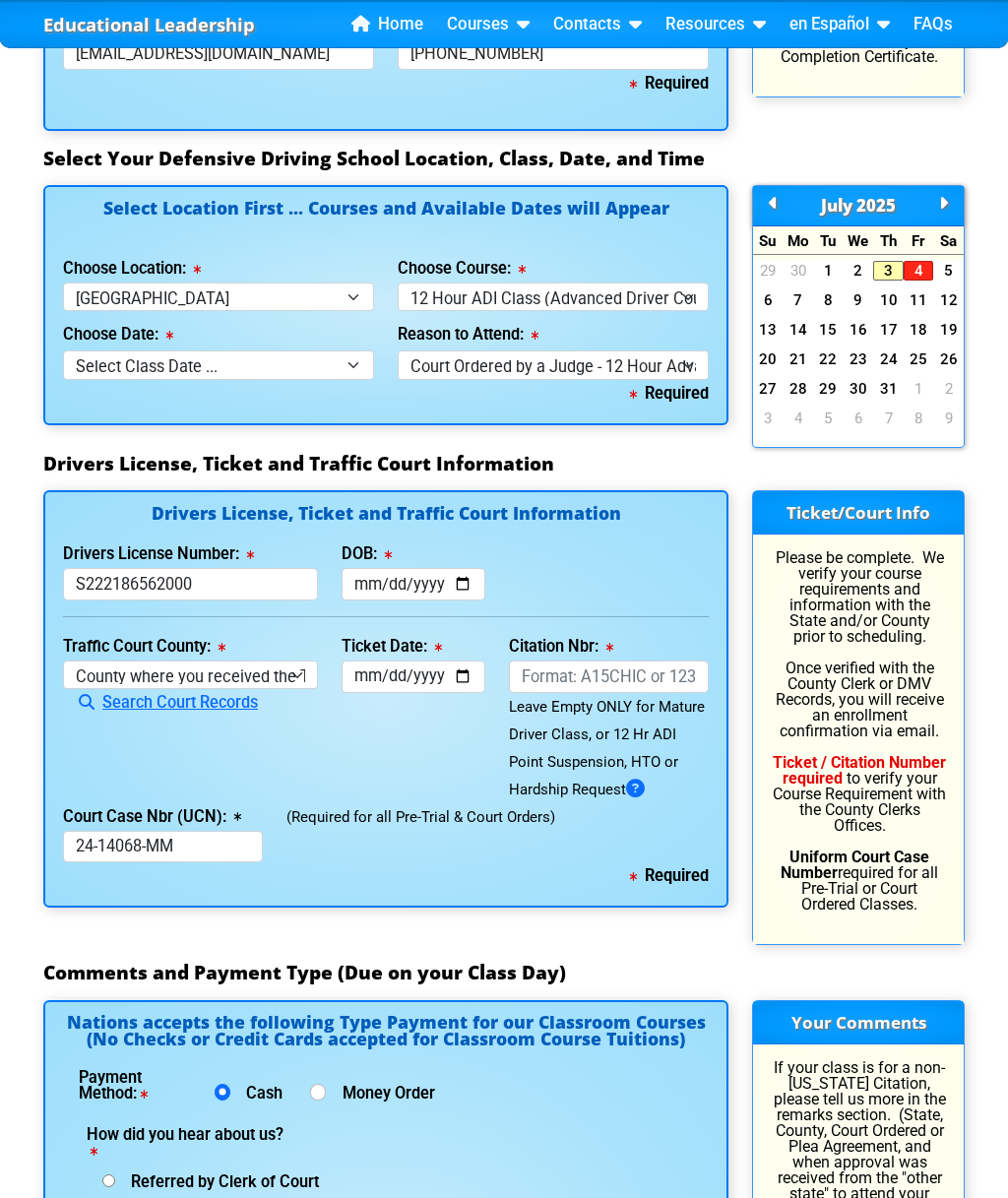 click on "23" at bounding box center [858, 359] 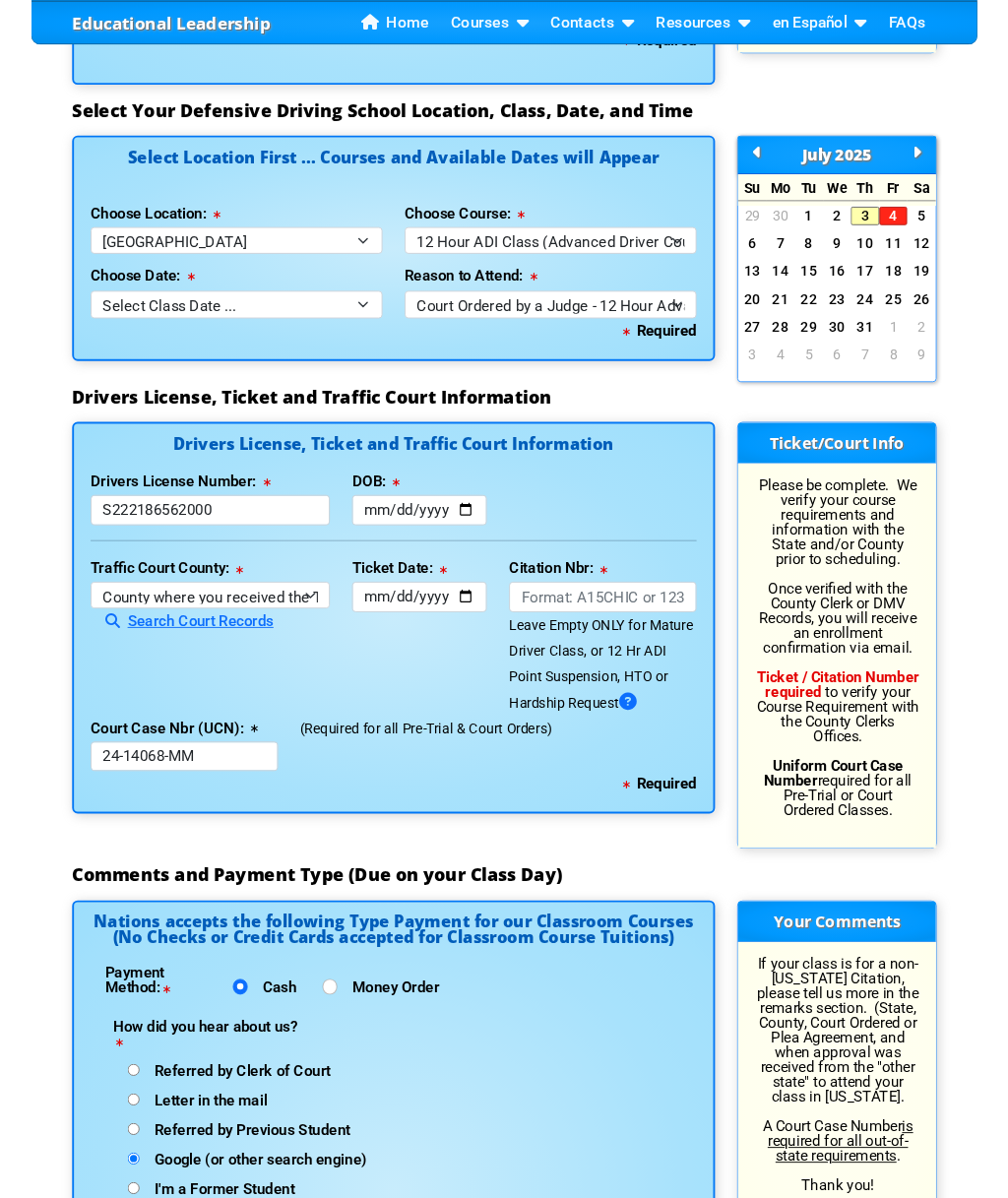 scroll, scrollTop: 1934, scrollLeft: 0, axis: vertical 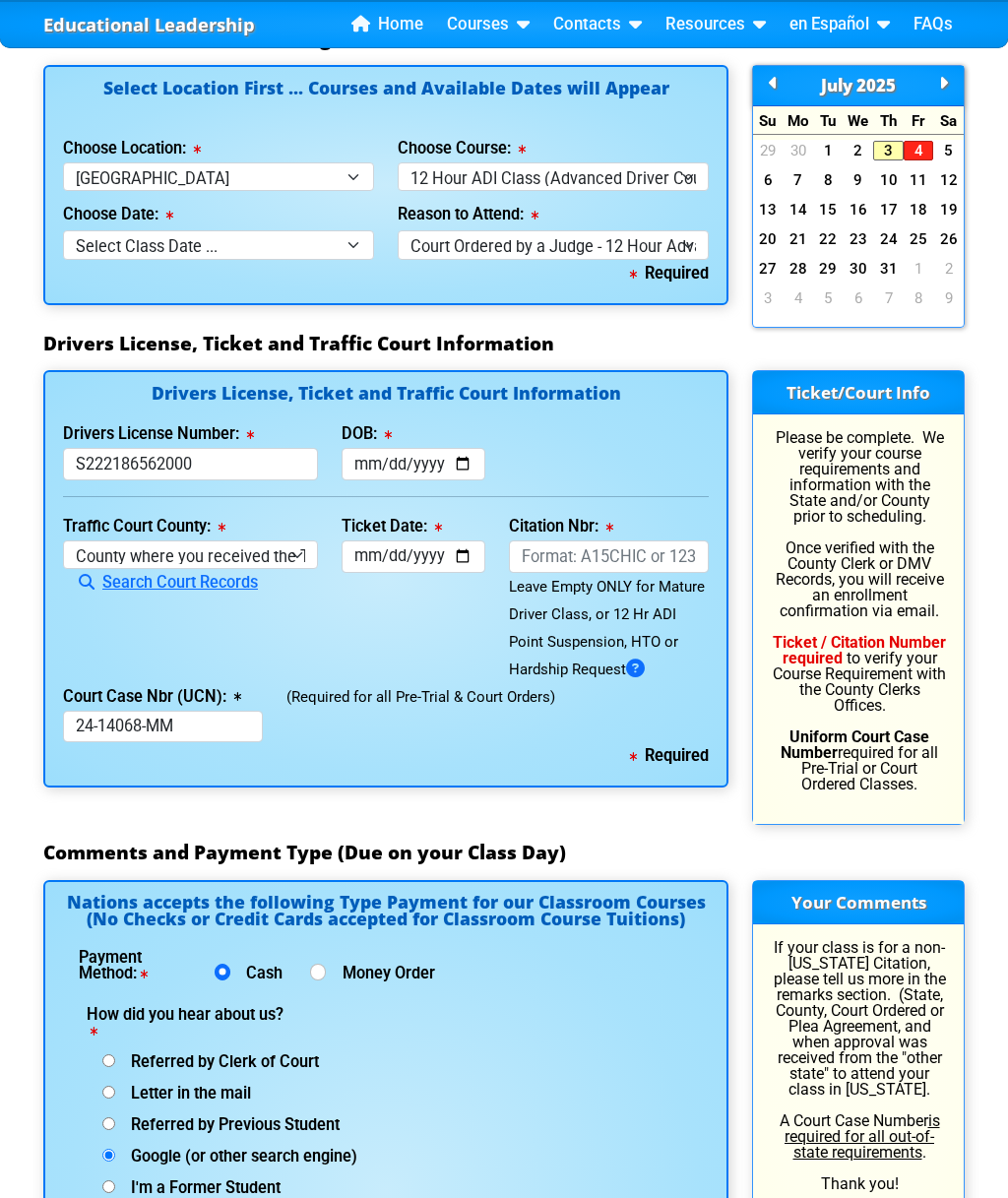 click on "12" at bounding box center (948, 180) 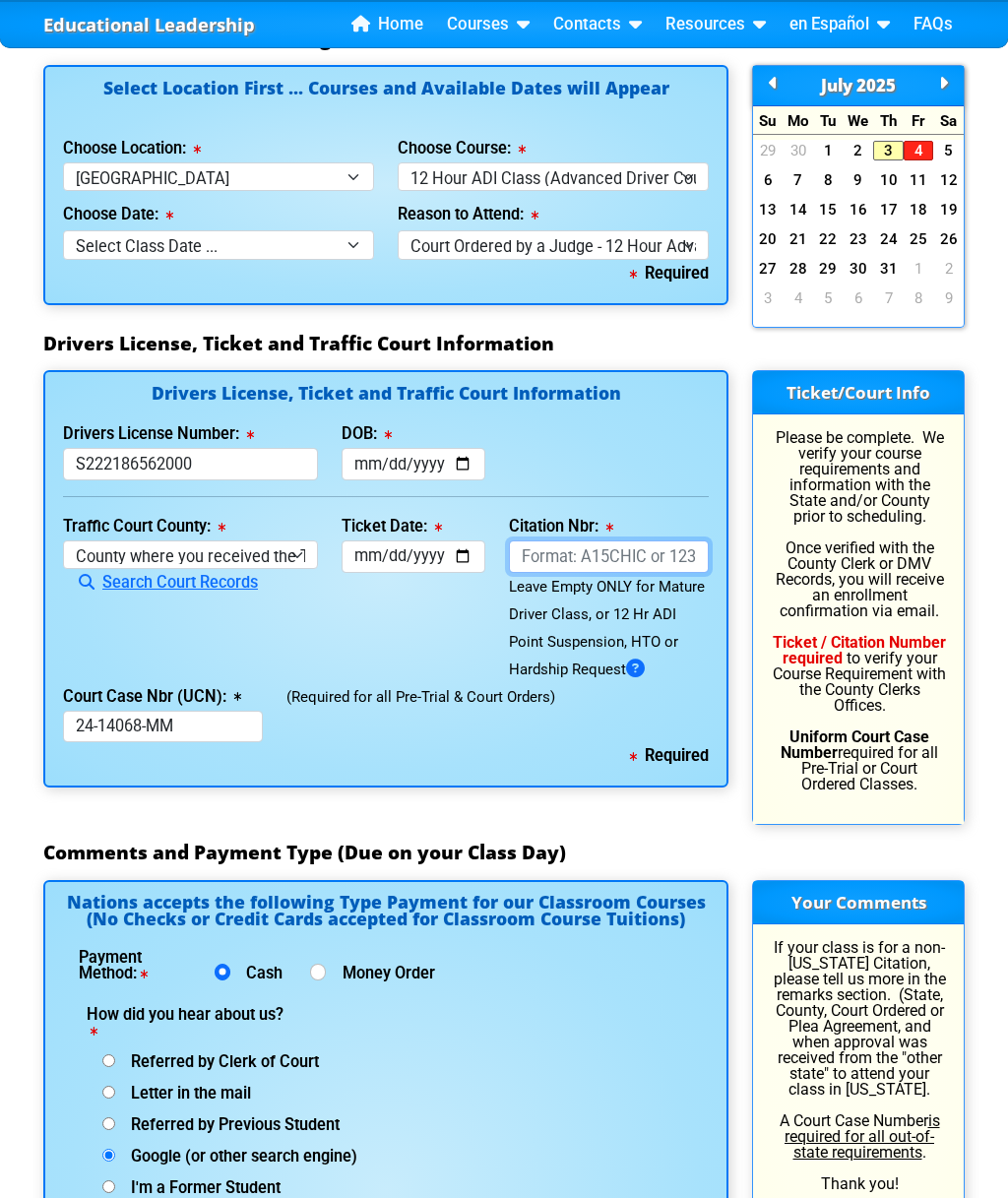 click on "Citation Nbr:" at bounding box center [608, 556] 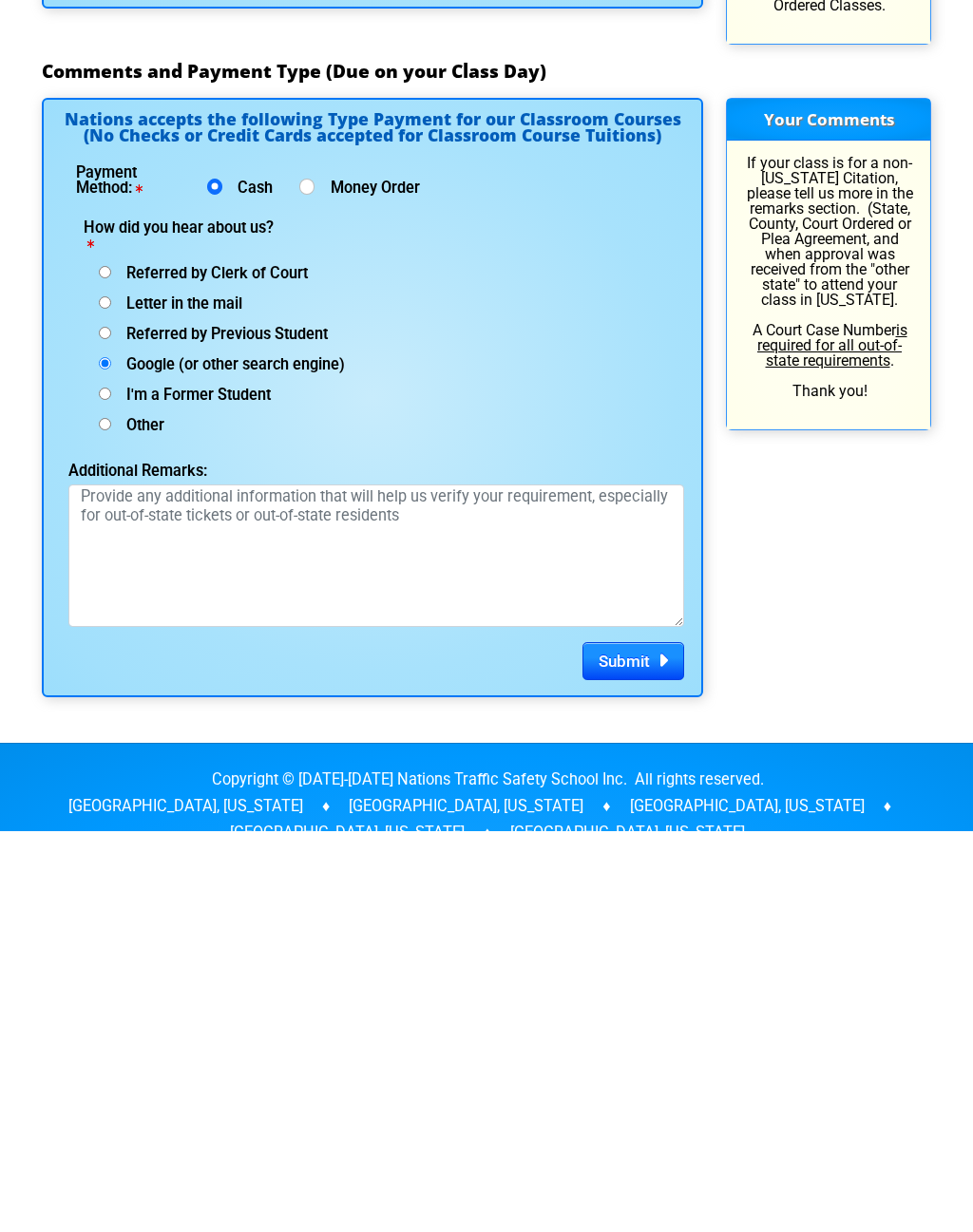 scroll, scrollTop: 2219, scrollLeft: 0, axis: vertical 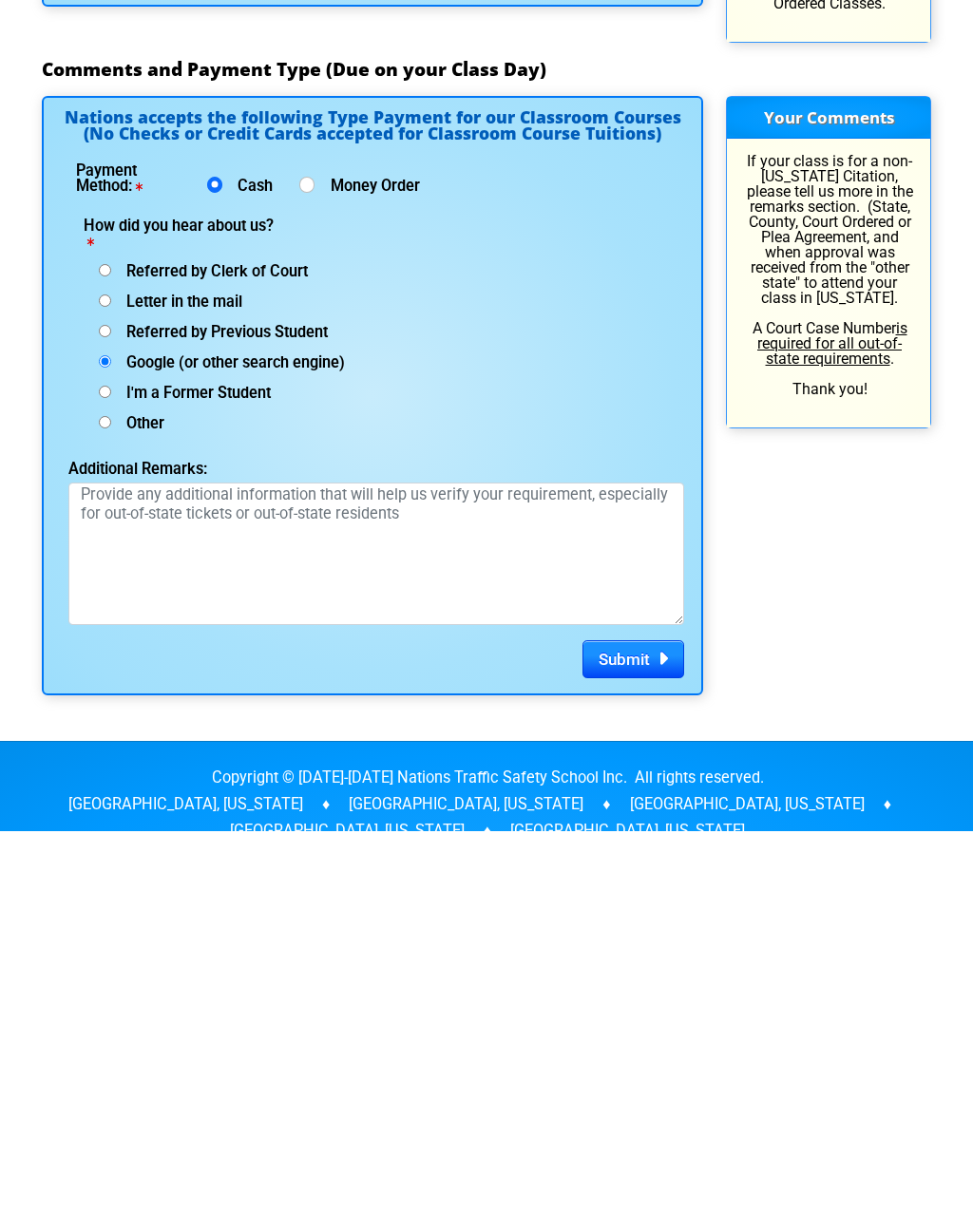type on "AK7GKBE" 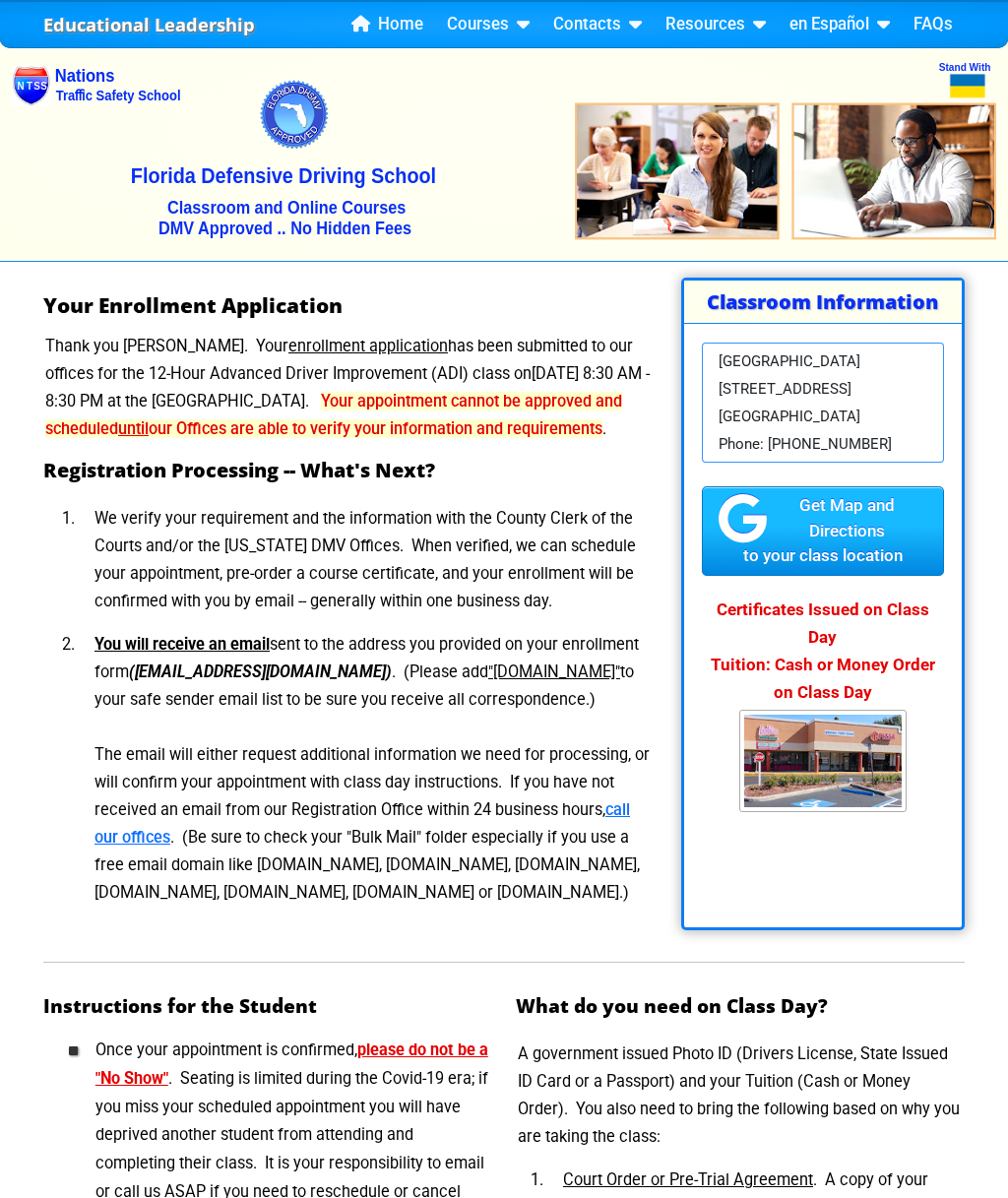scroll, scrollTop: 0, scrollLeft: 0, axis: both 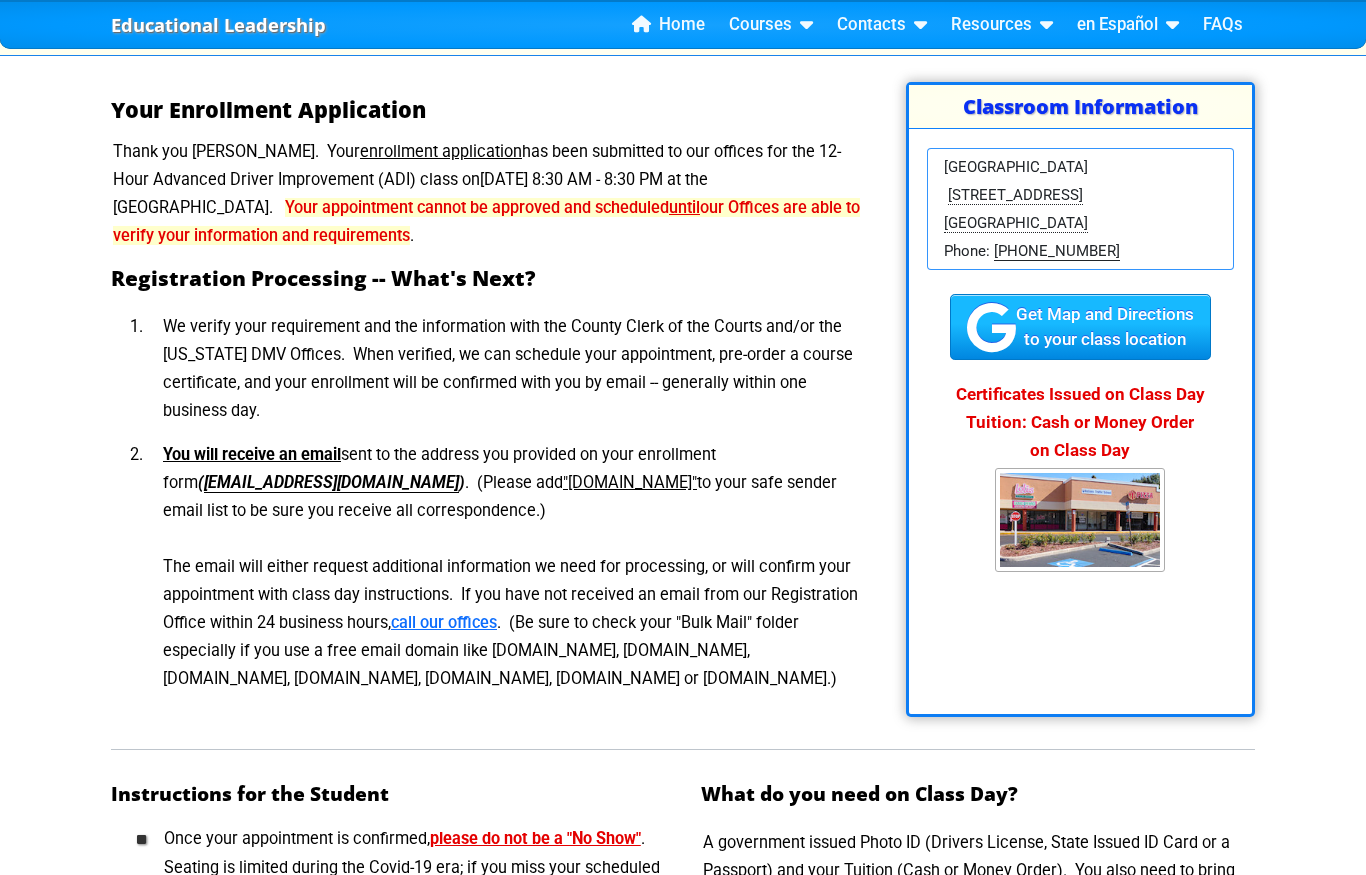 click on "Instructions for the Student" at bounding box center (388, 796) 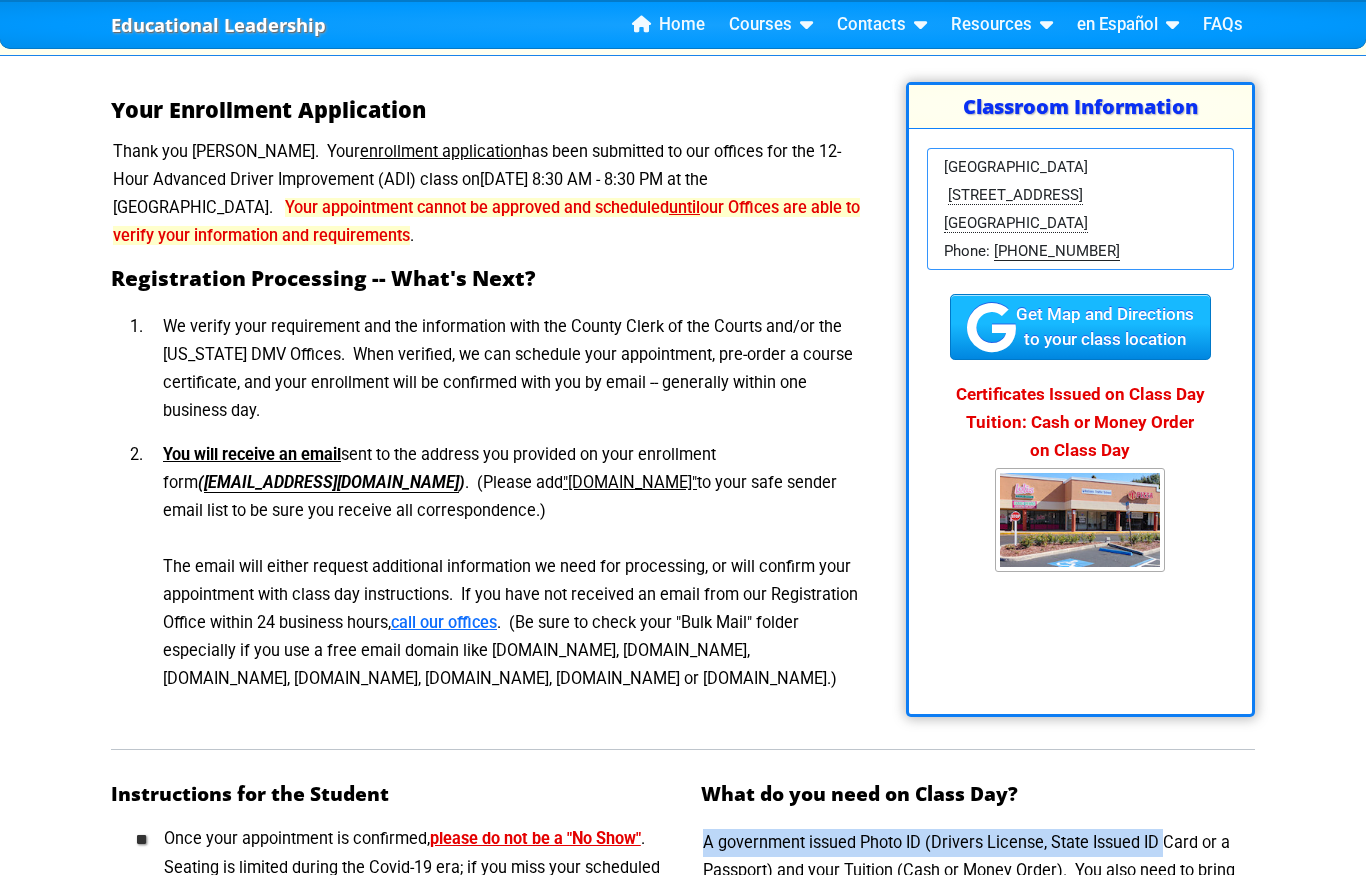 click on "A government issued Photo ID (Drivers License, State Issued ID Card or a Passport) and your Tuition (Cash or Money Order).  You also need to bring the following based on why you are taking the class:" at bounding box center [978, 871] 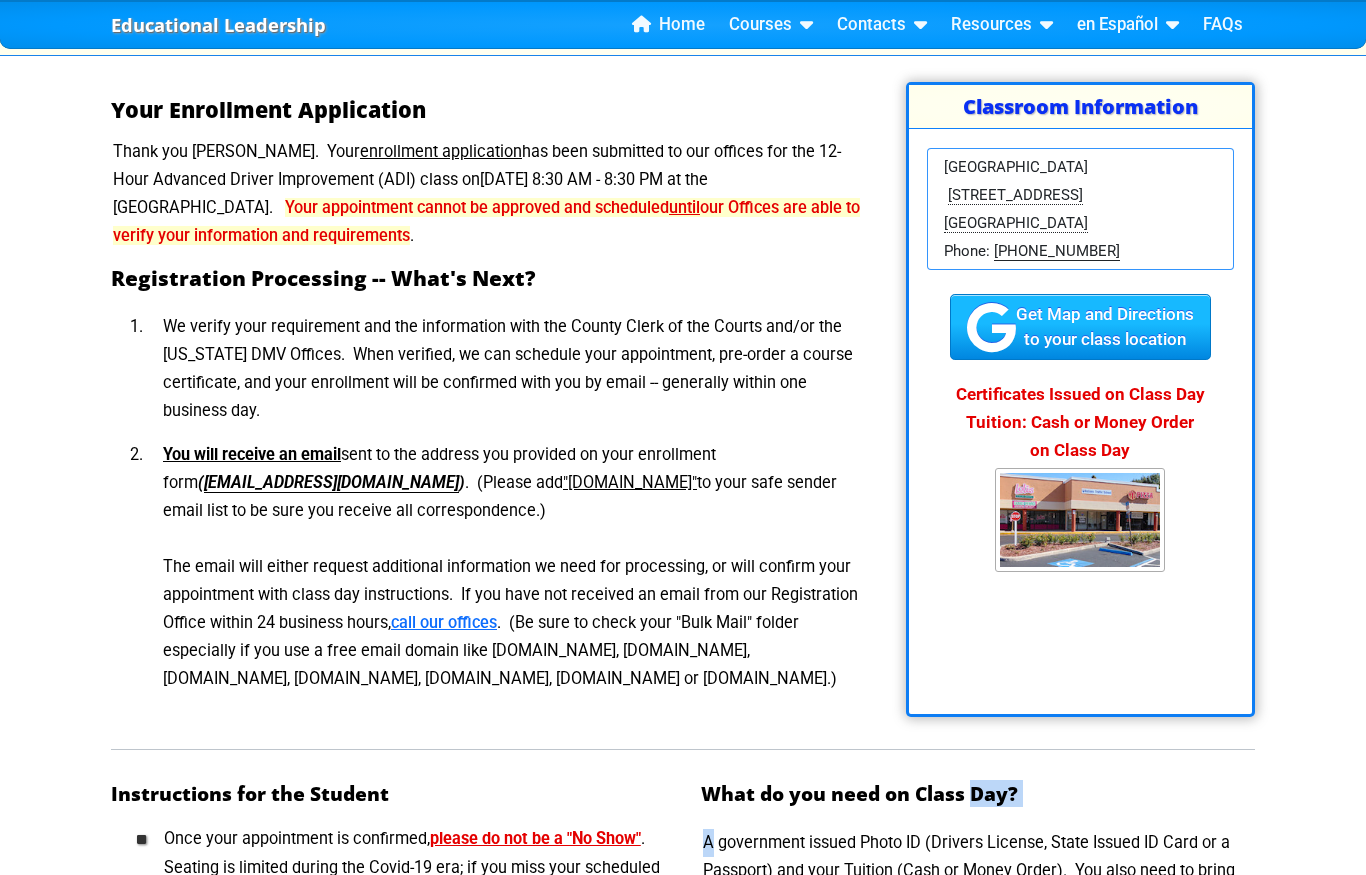 click on "Your Enrollment Application
Thank you Trina.  Your  enrollment application  has been submitted to our offices for the 12-Hour Advanced Driver Improvement (ADI) class on
Saturday, July 12, 2025 at 8:30 AM - 8:30 PM at the Tampa Campus.
Your appointment cannot be approved and scheduled  until  our Offices are able to verify your information and requirements .
Registration Processing -- What's Next?
We verify your requirement and the information with the County Clerk of the Courts and/or the Florida DMV Offices.  When verified, we can schedule your appointment, pre-order a course certificate, and your enrollment will be confirmed with you by email -- generally within one business day.
You will receive an email ( )       is not" at bounding box center [683, 677] 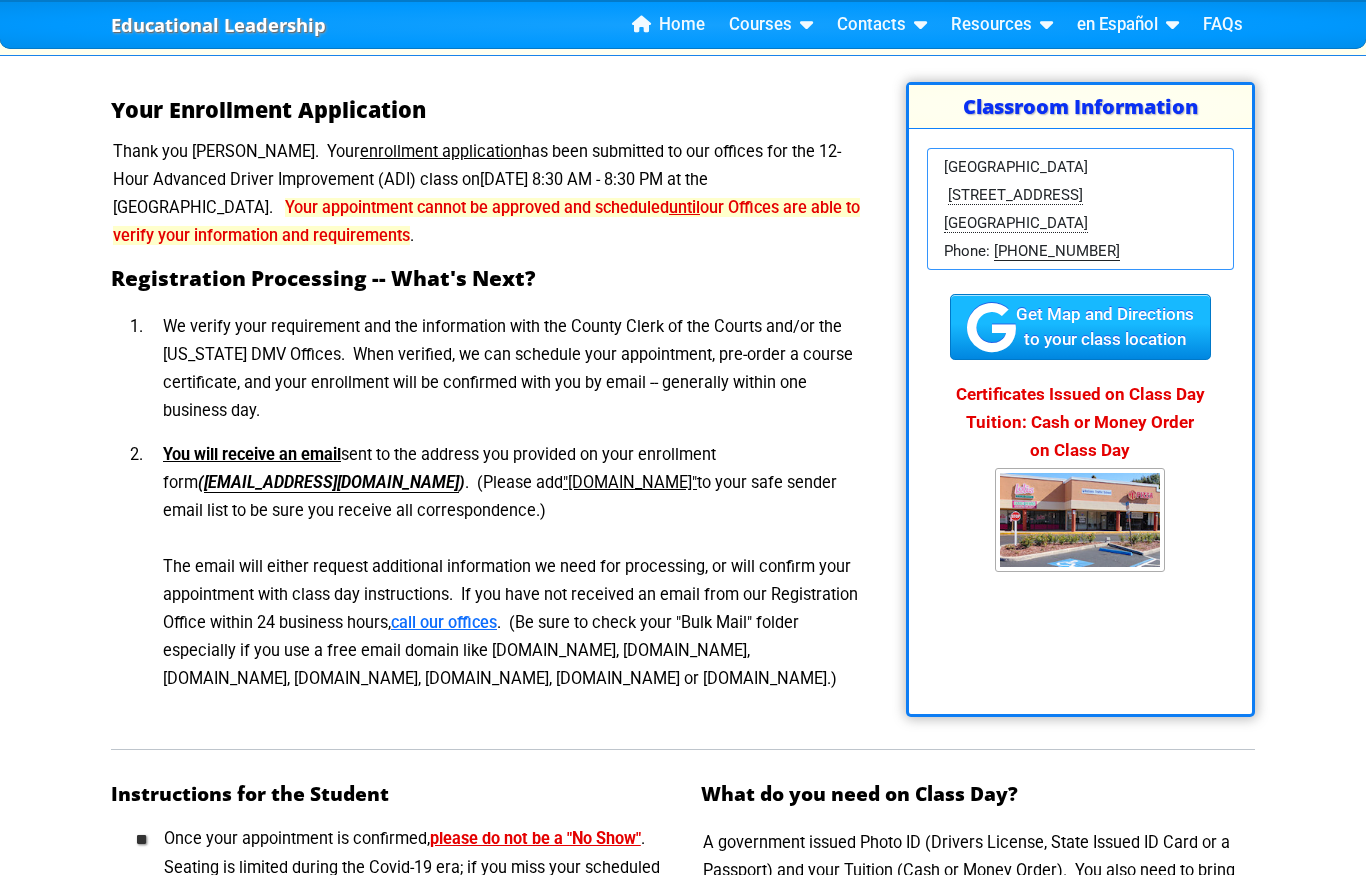 click on "Your Enrollment Application
Thank you Trina.  Your  enrollment application  has been submitted to our offices for the 12-Hour Advanced Driver Improvement (ADI) class on
Saturday, July 12, 2025 at 8:30 AM - 8:30 PM at the Tampa Campus.
Your appointment cannot be approved and scheduled  until  our Offices are able to verify your information and requirements .
Registration Processing -- What's Next?
We verify your requirement and the information with the County Clerk of the Courts and/or the Florida DMV Offices.  When verified, we can schedule your appointment, pre-order a course certificate, and your enrollment will be confirmed with you by email -- generally within one business day.
You will receive an email ( tsultaire1990@gmail.com ) .  (Please add" at bounding box center (486, 399) 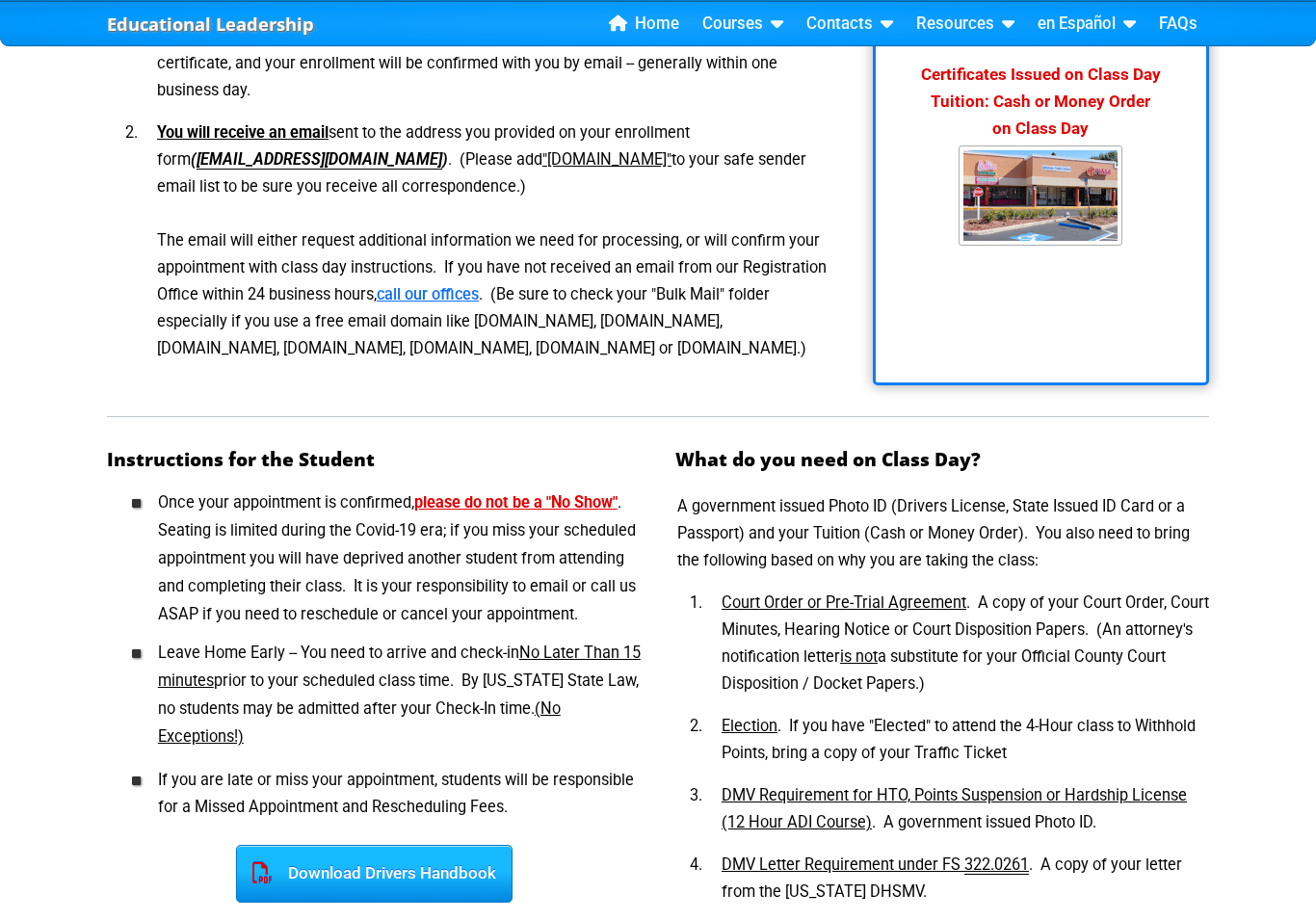 scroll, scrollTop: 580, scrollLeft: 0, axis: vertical 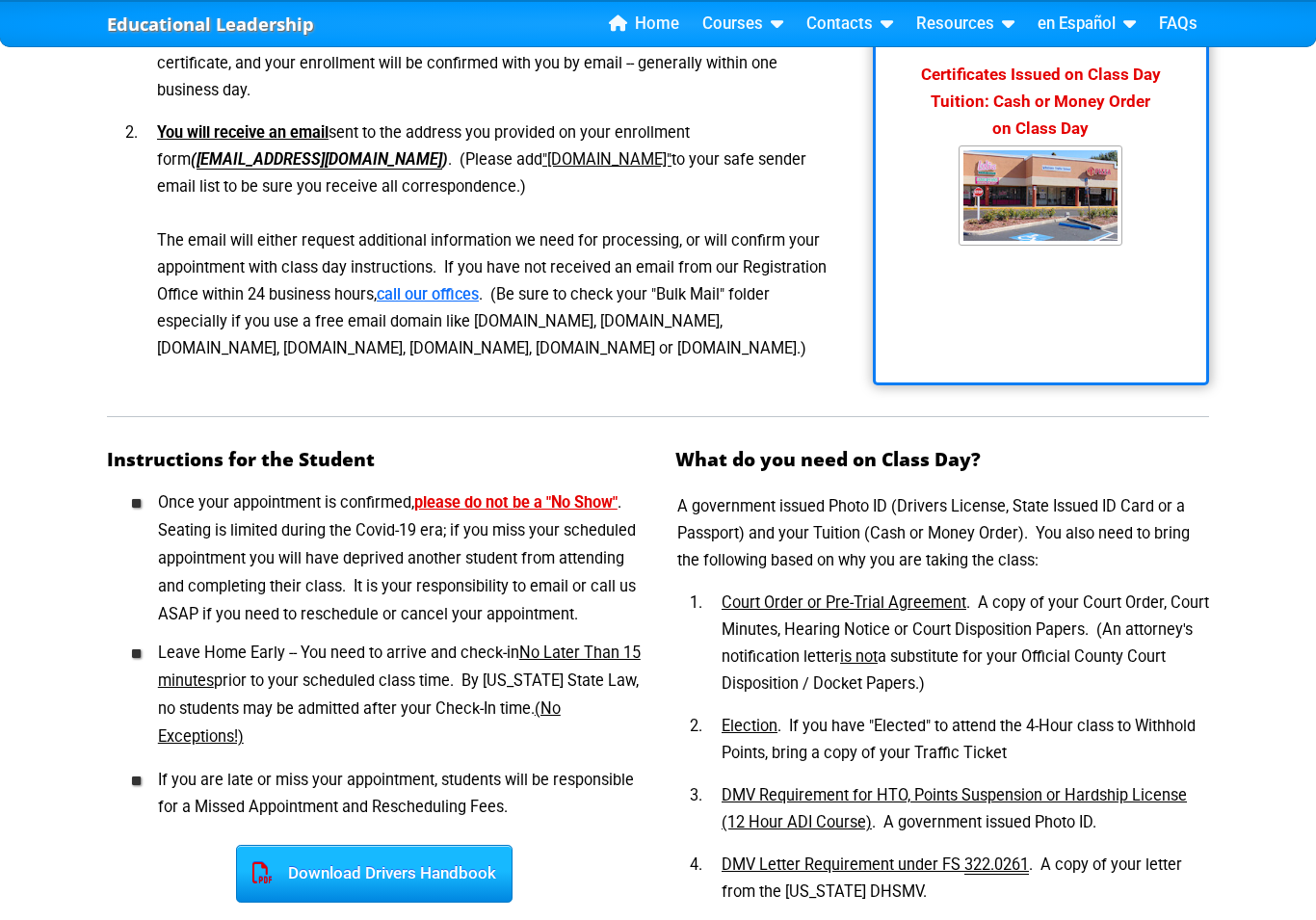 click on "Download Drivers Handbook" at bounding box center (374, 874) 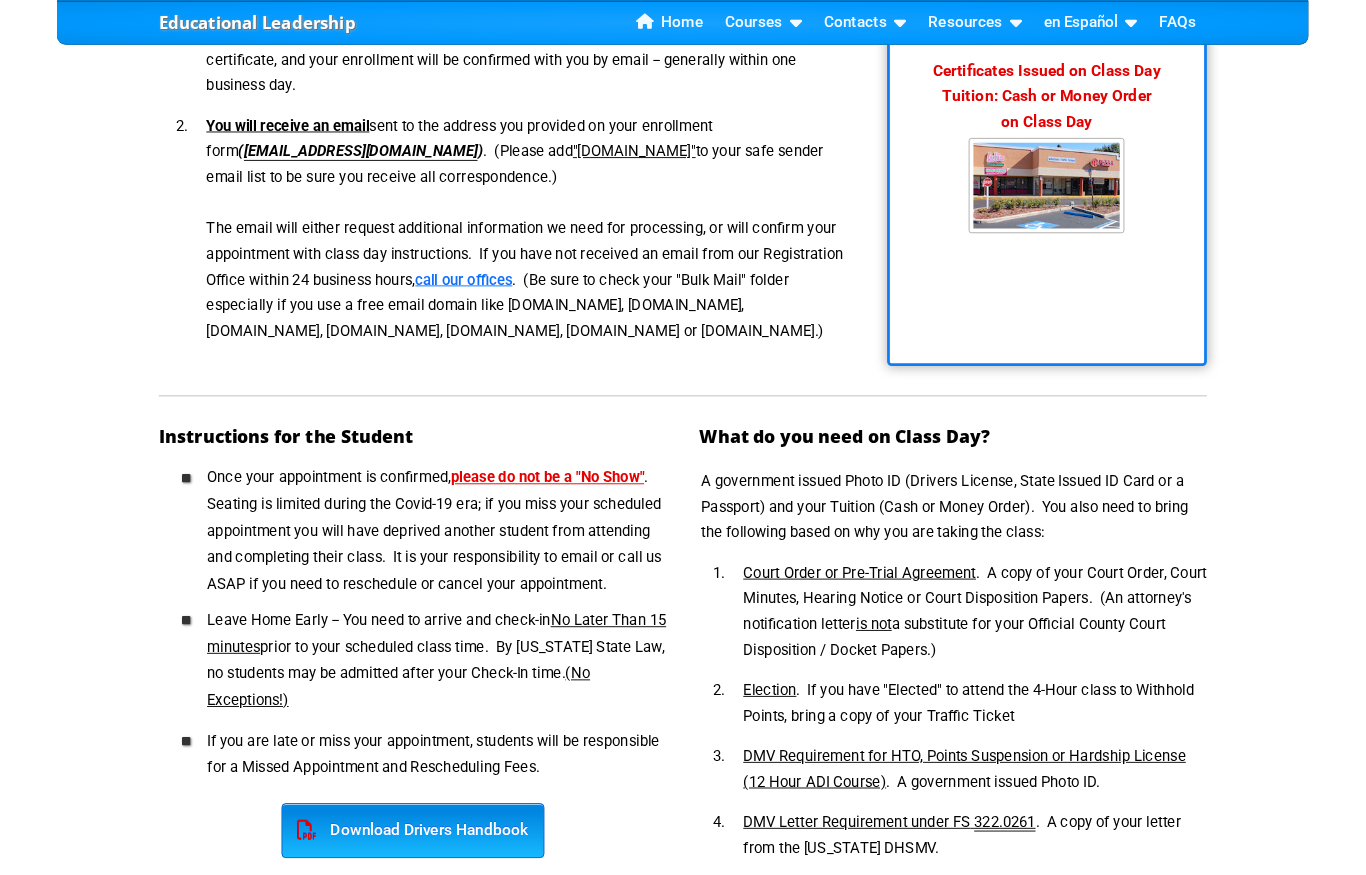 scroll, scrollTop: 682, scrollLeft: 0, axis: vertical 